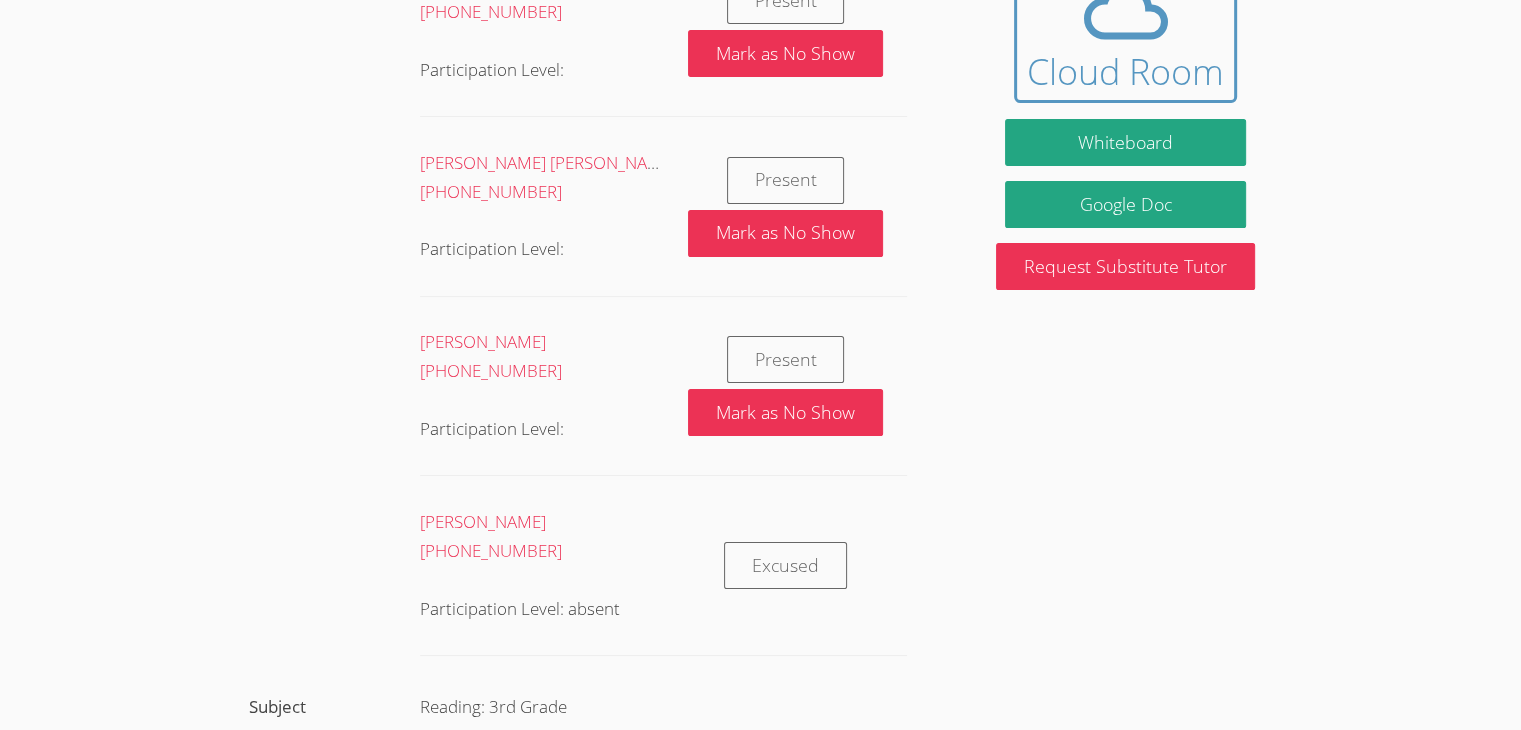 scroll, scrollTop: 0, scrollLeft: 0, axis: both 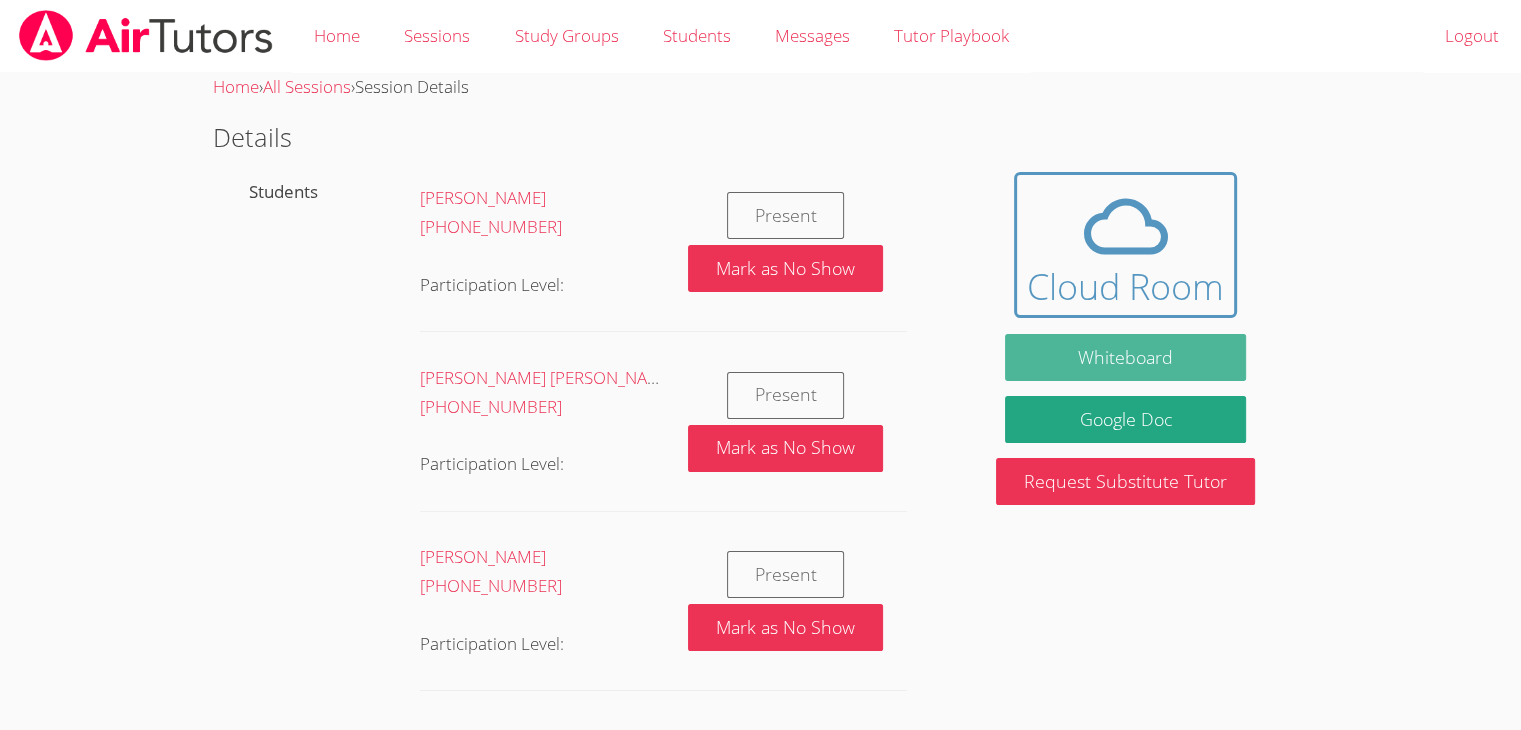 click on "Whiteboard" at bounding box center [1125, 357] 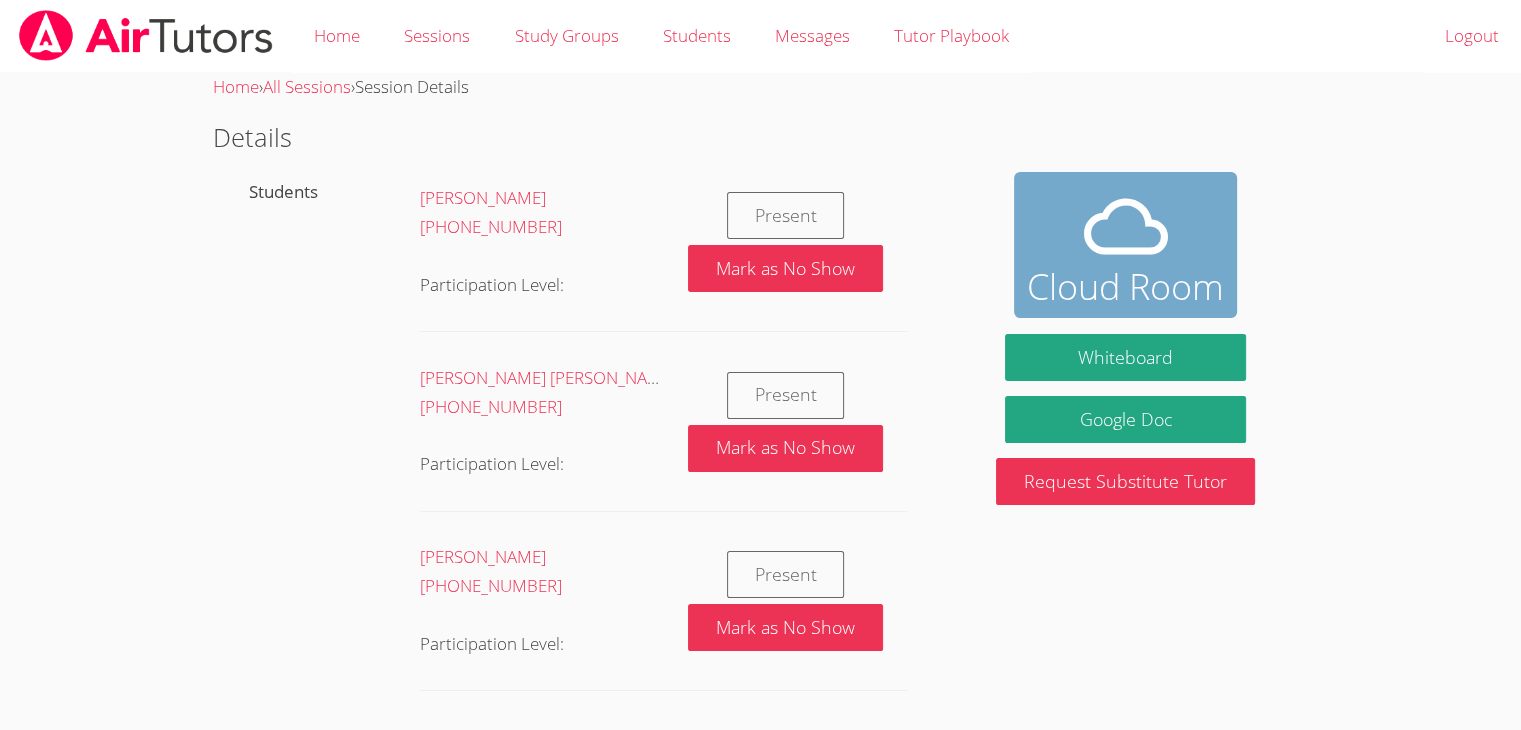 click on "Cloud Room" at bounding box center (1125, 287) 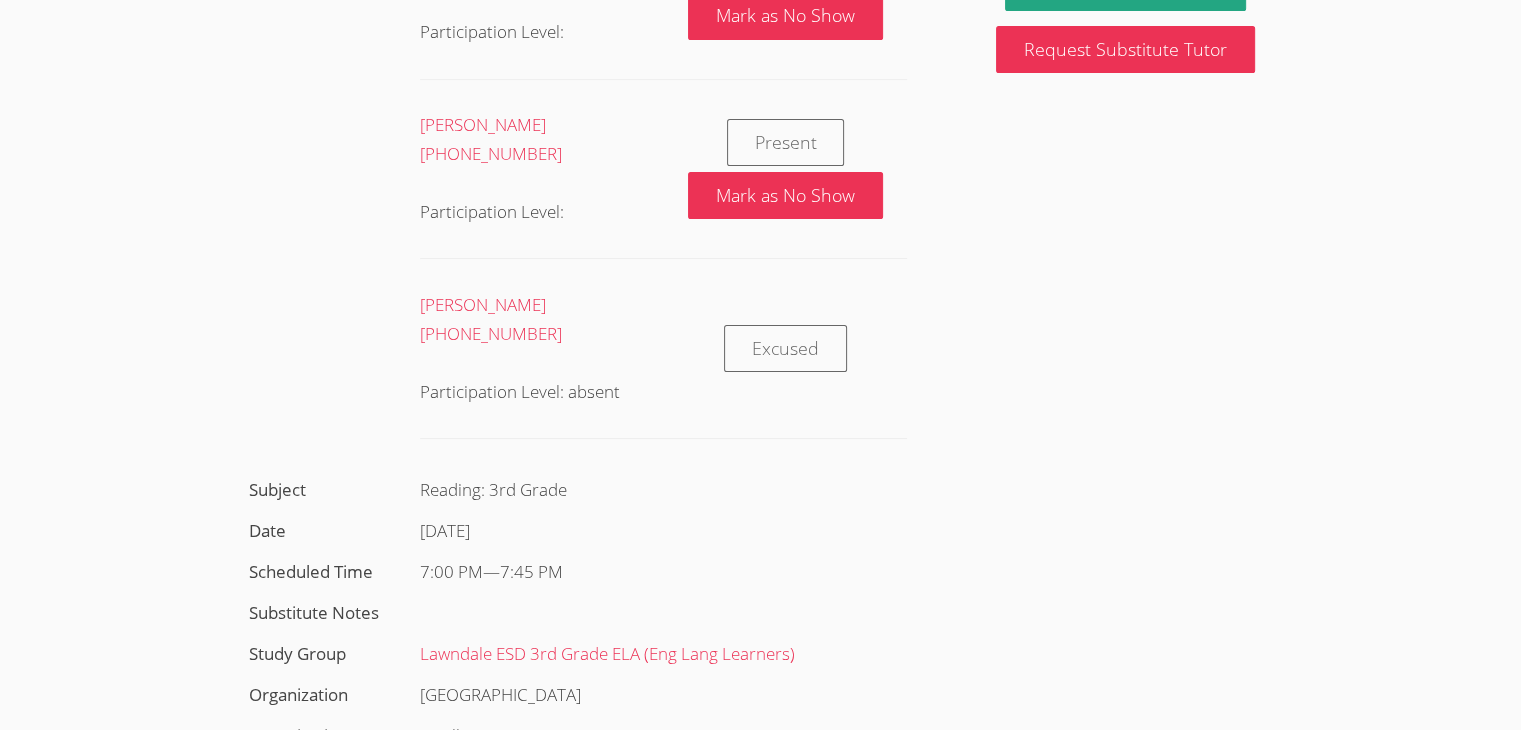 scroll, scrollTop: 600, scrollLeft: 0, axis: vertical 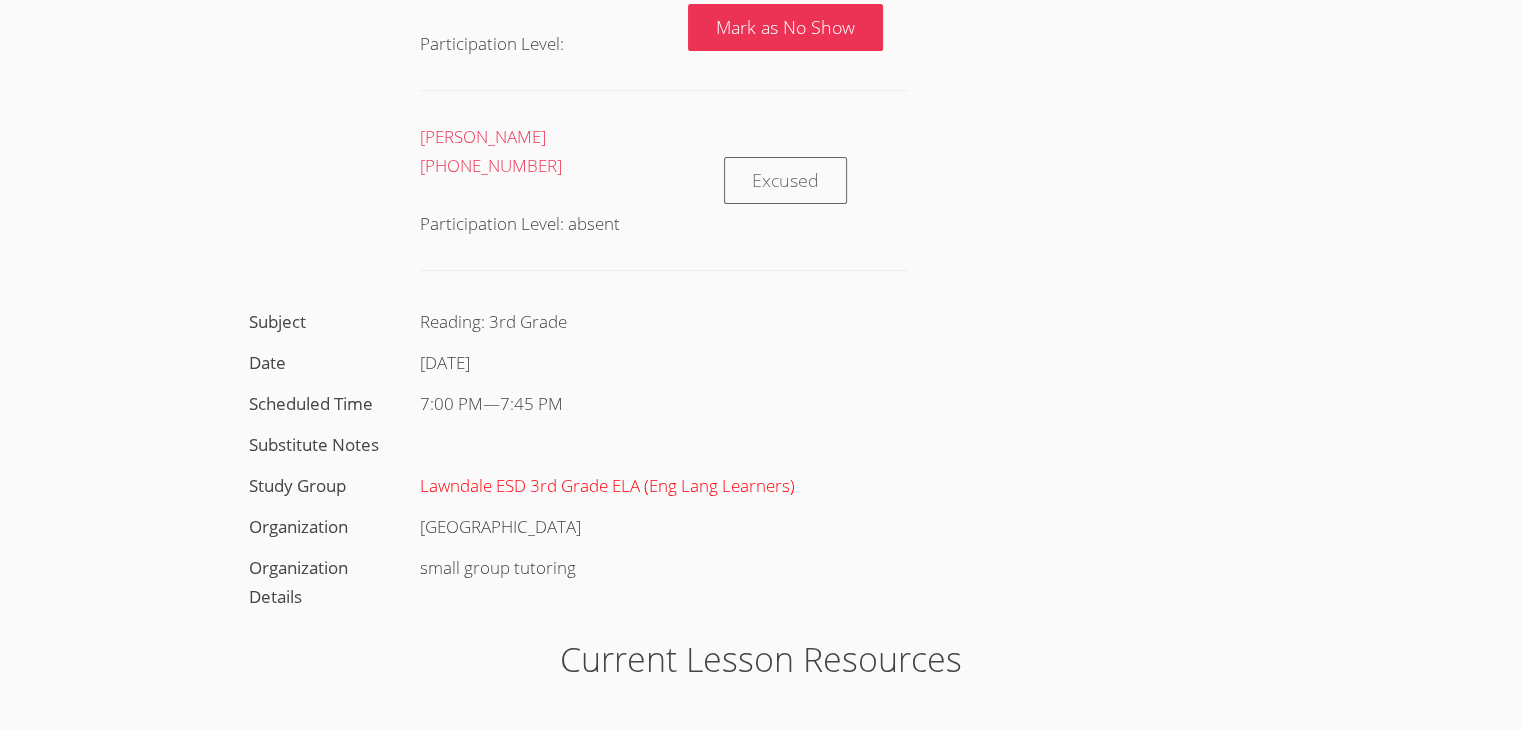 click on "Lawndale ESD 3rd Grade ELA (Eng Lang Learners)" at bounding box center (607, 485) 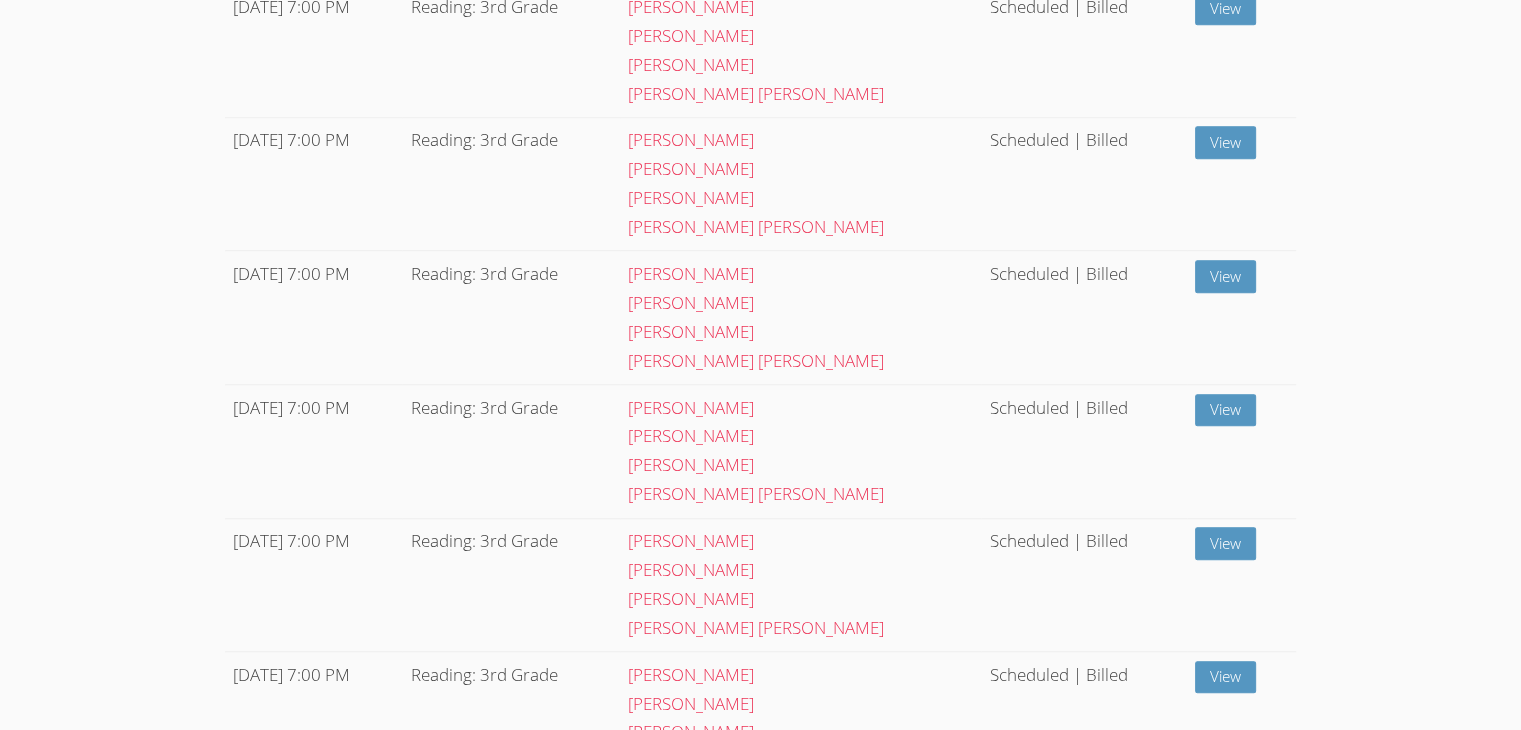 scroll, scrollTop: 1100, scrollLeft: 0, axis: vertical 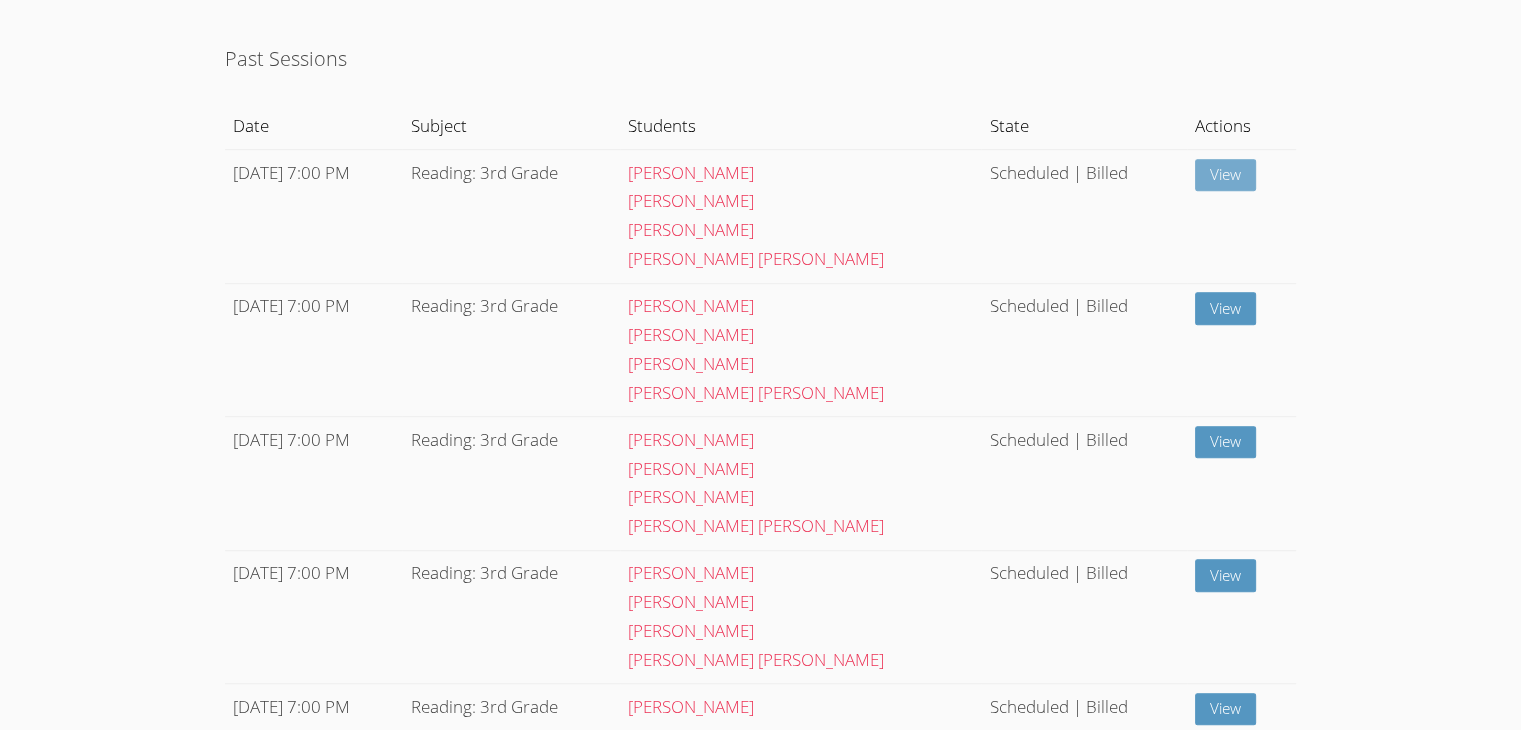 click on "View" at bounding box center [1225, 175] 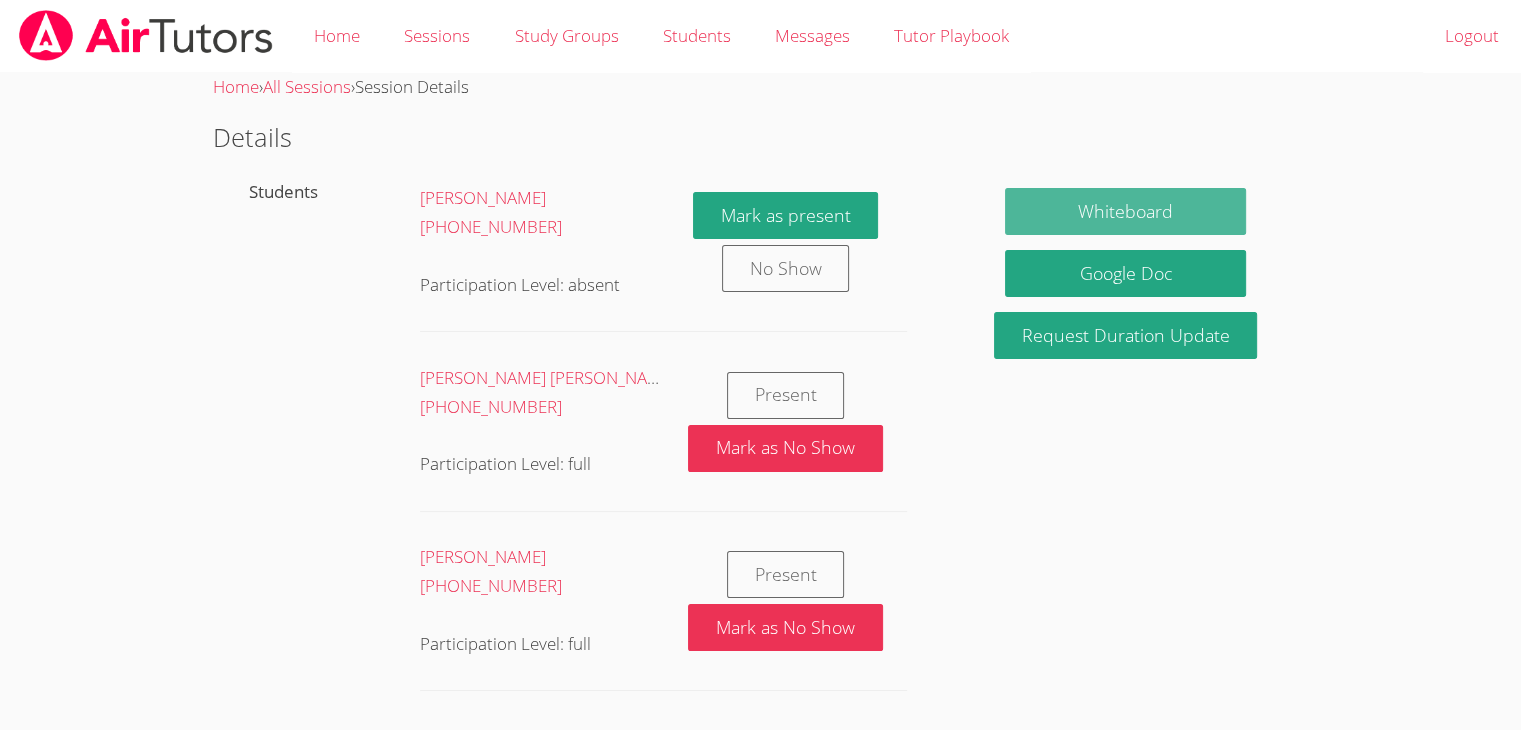 click on "Whiteboard" at bounding box center (1125, 211) 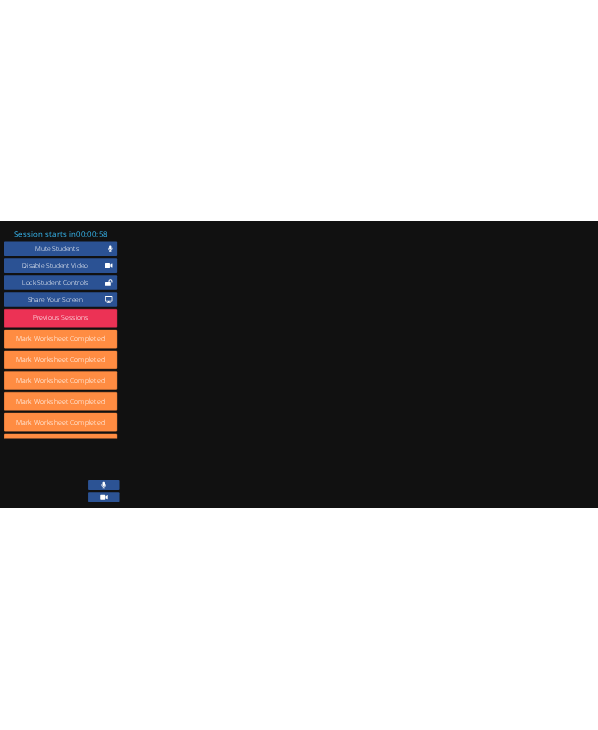 scroll, scrollTop: 0, scrollLeft: 0, axis: both 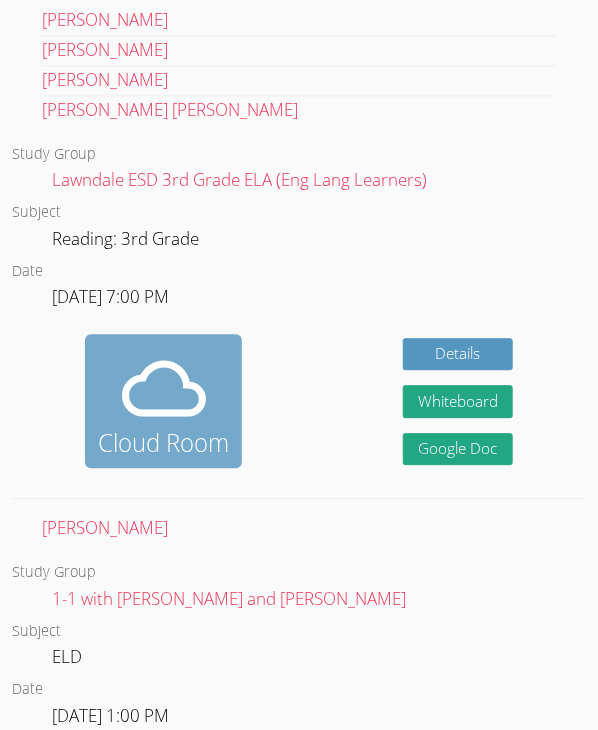 click at bounding box center (163, 389) 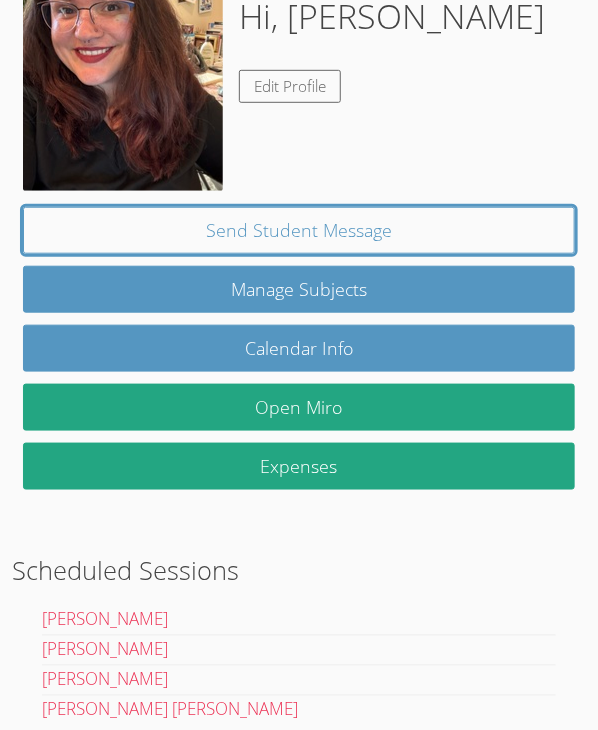 scroll, scrollTop: 300, scrollLeft: 0, axis: vertical 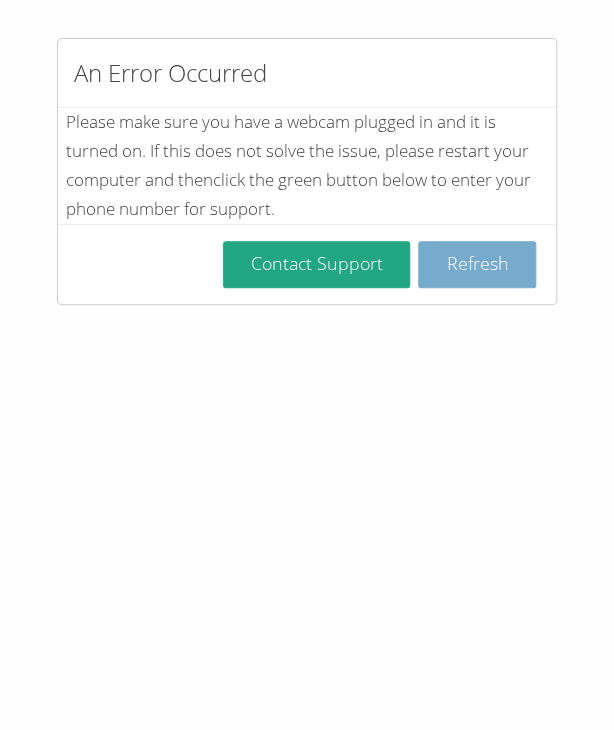 click on "Refresh" at bounding box center (477, 264) 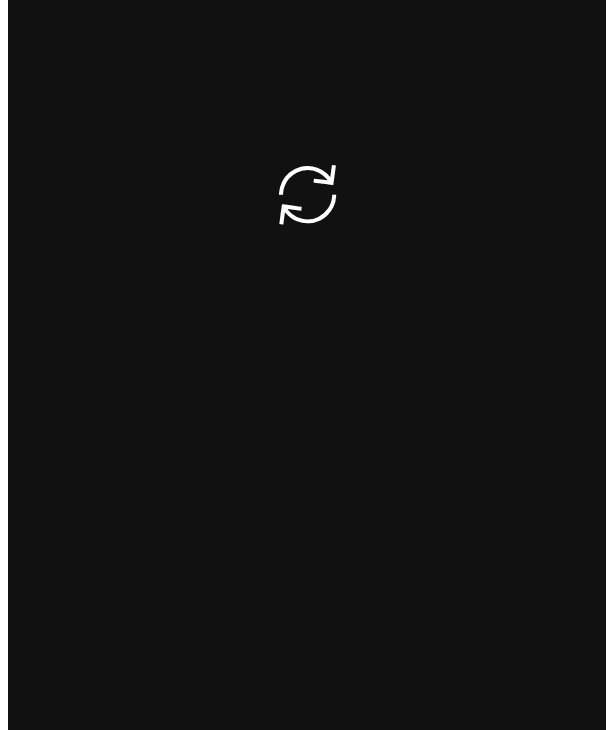 scroll, scrollTop: 0, scrollLeft: 0, axis: both 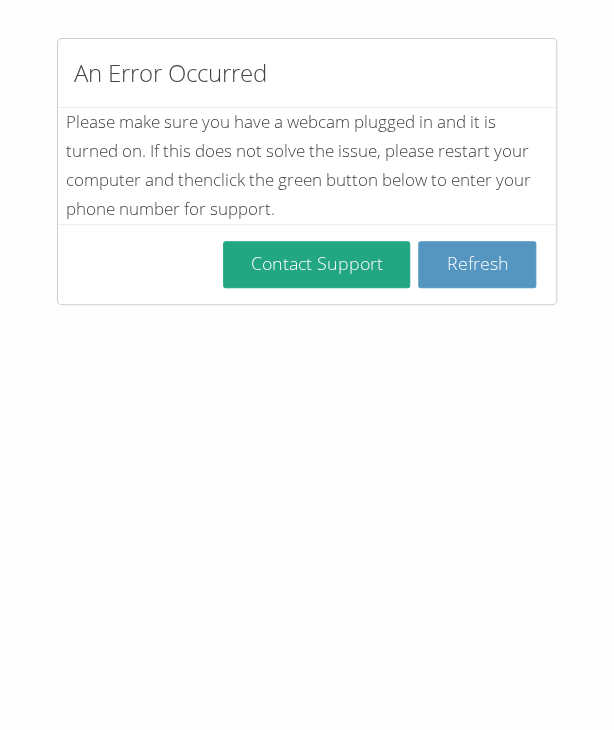 click on "Refresh" at bounding box center (477, 264) 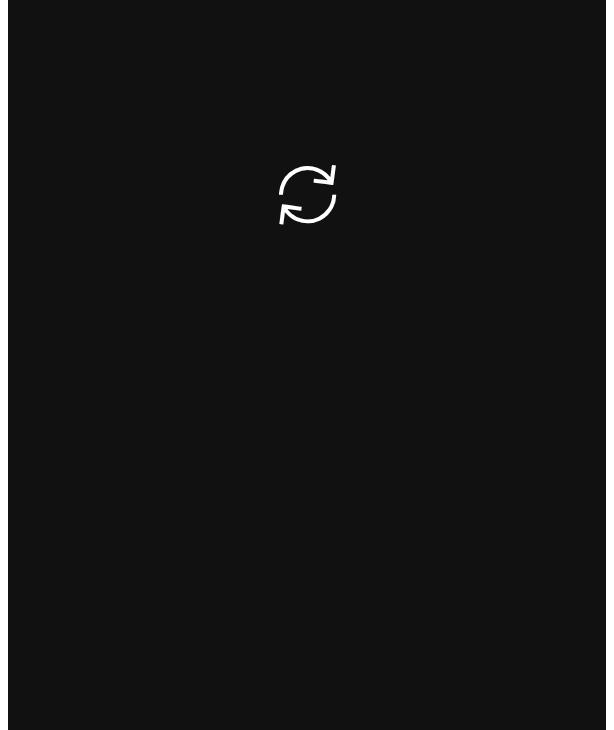 scroll, scrollTop: 0, scrollLeft: 0, axis: both 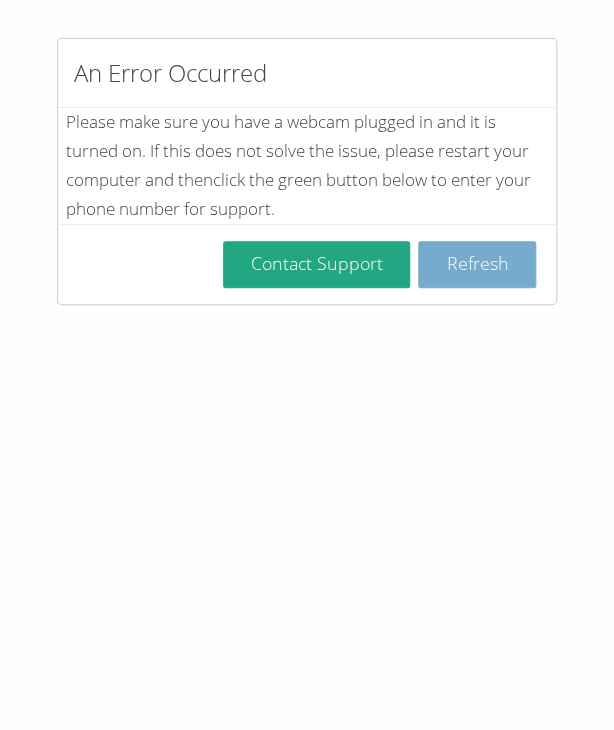 click on "Refresh" at bounding box center [477, 264] 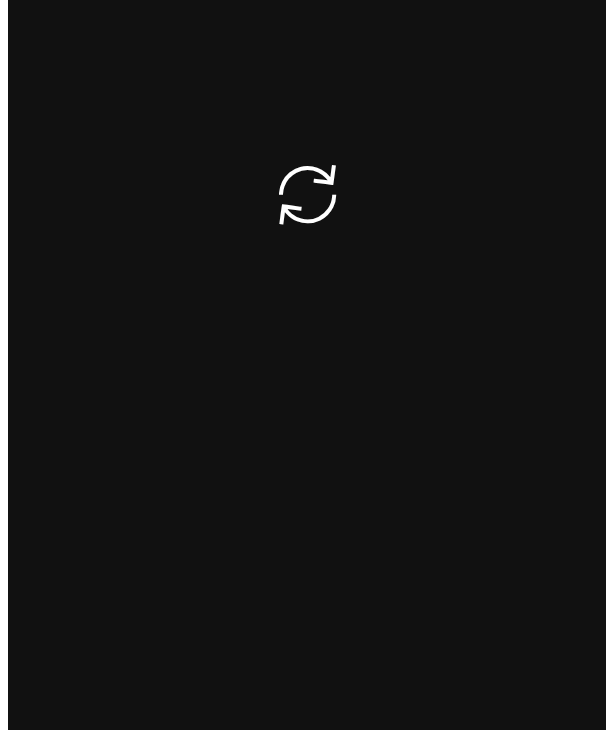 scroll, scrollTop: 0, scrollLeft: 0, axis: both 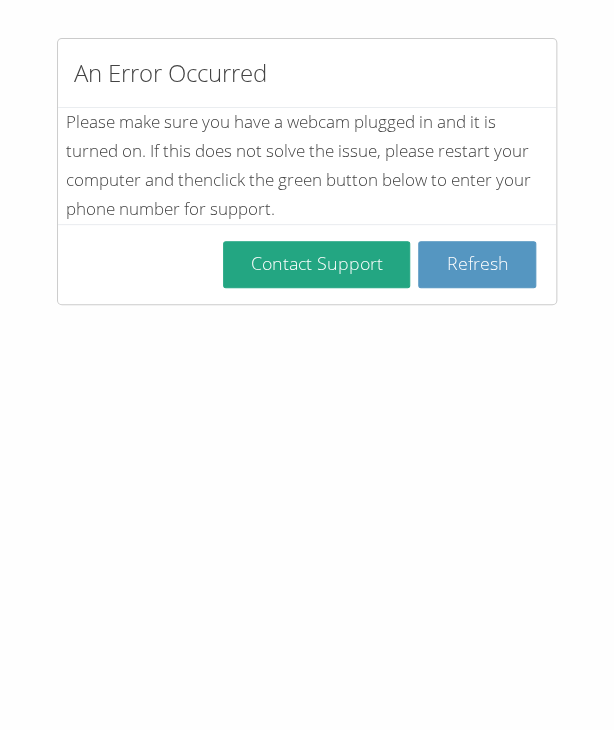 click on "Refresh" at bounding box center (477, 264) 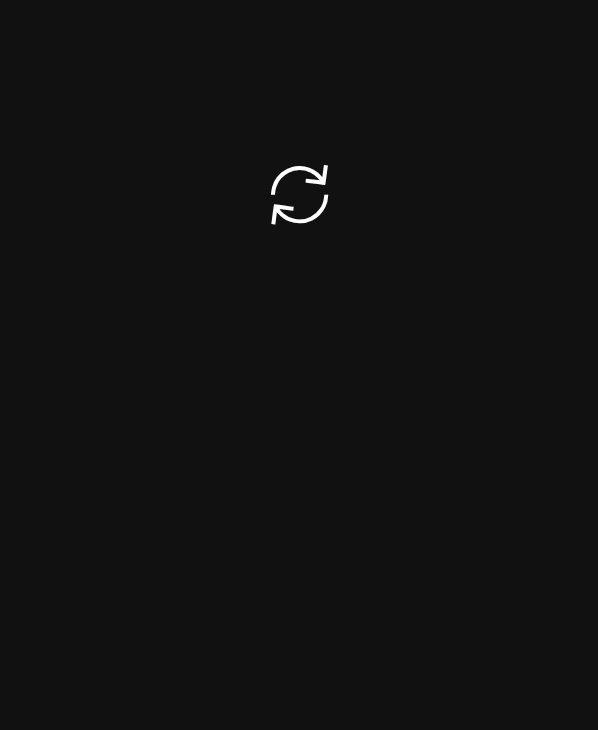 scroll, scrollTop: 0, scrollLeft: 0, axis: both 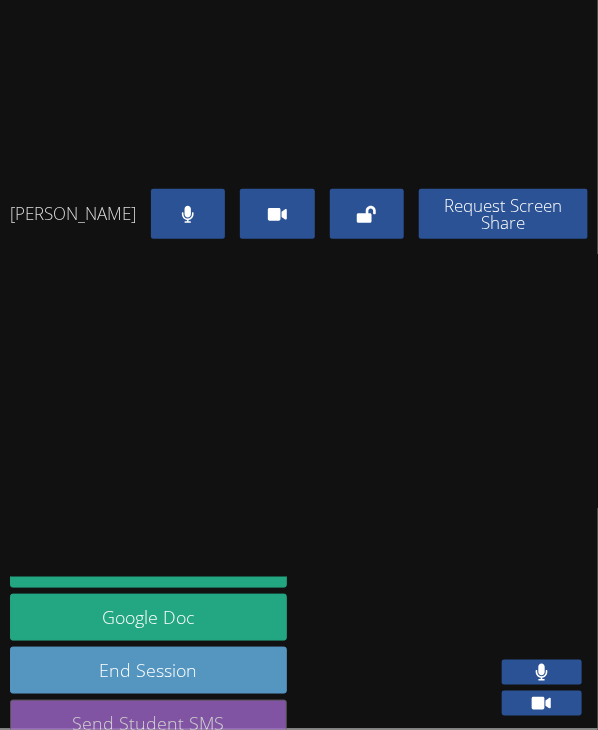 click on "Send Student SMS" at bounding box center [148, 723] 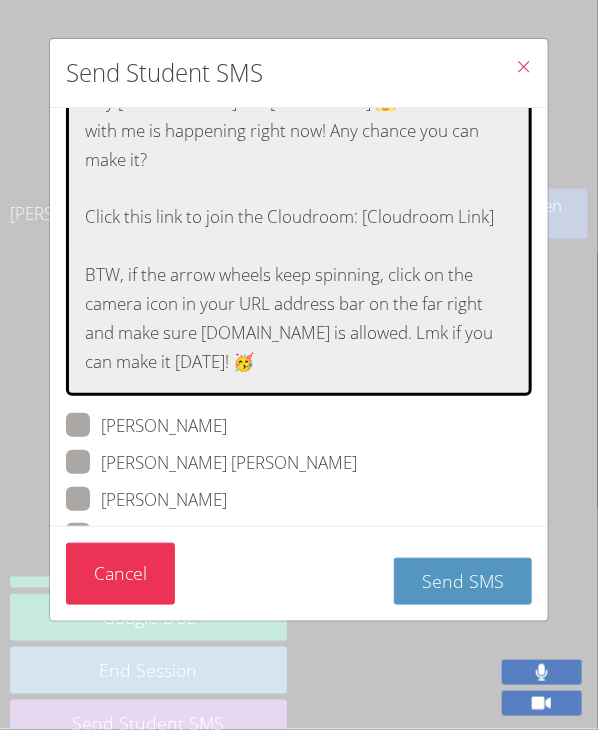 scroll, scrollTop: 176, scrollLeft: 0, axis: vertical 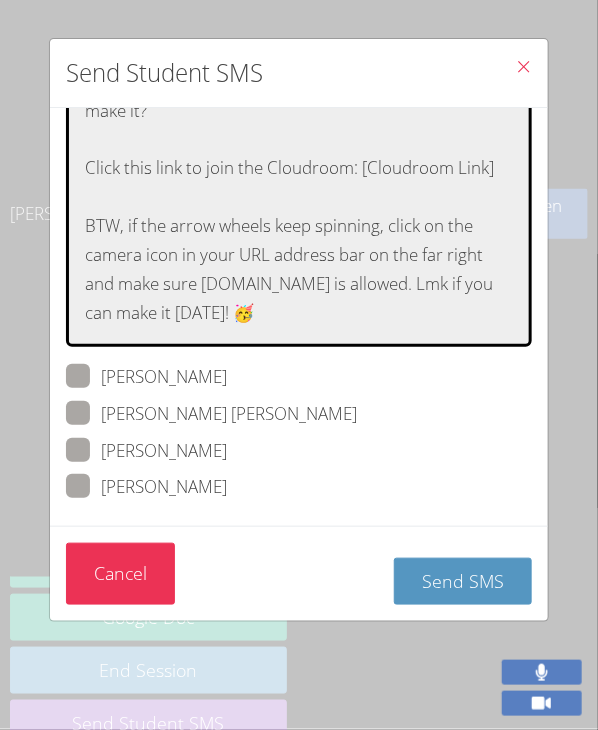 click at bounding box center (227, 376) 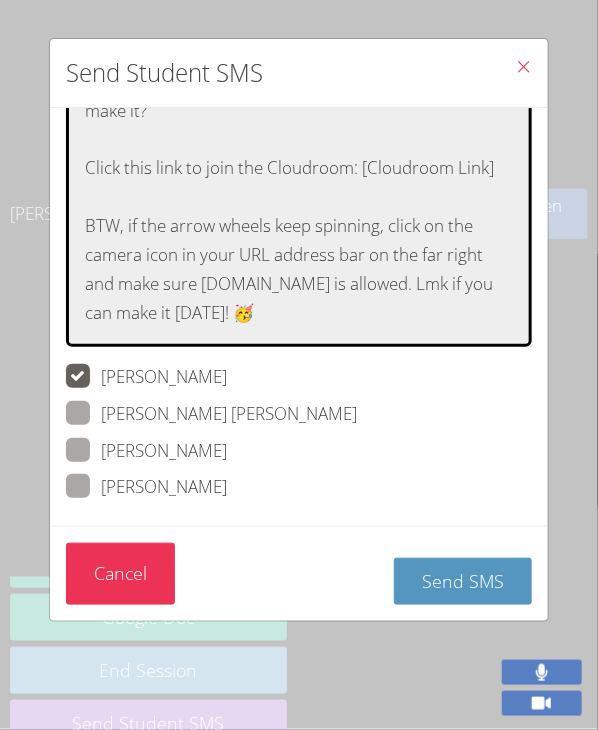 click at bounding box center (357, 413) 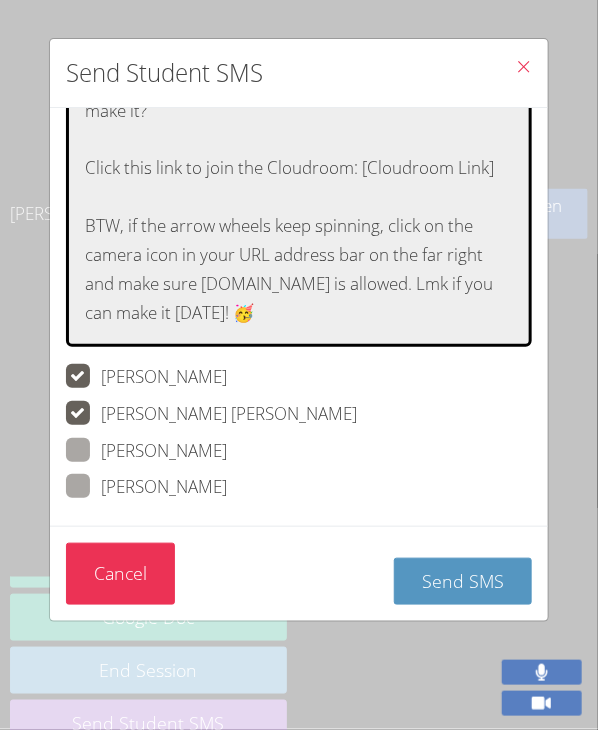 click at bounding box center (227, 486) 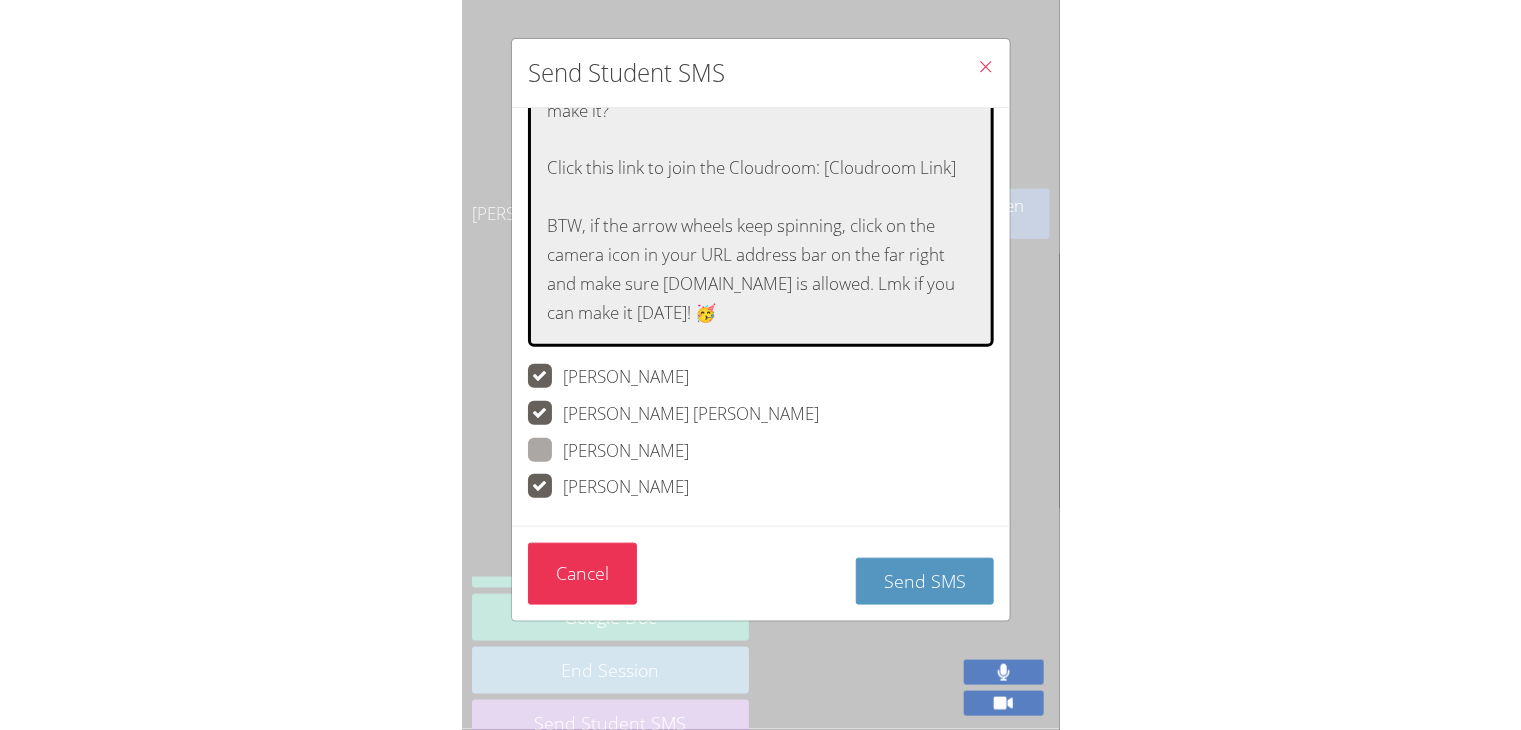 scroll, scrollTop: 0, scrollLeft: 0, axis: both 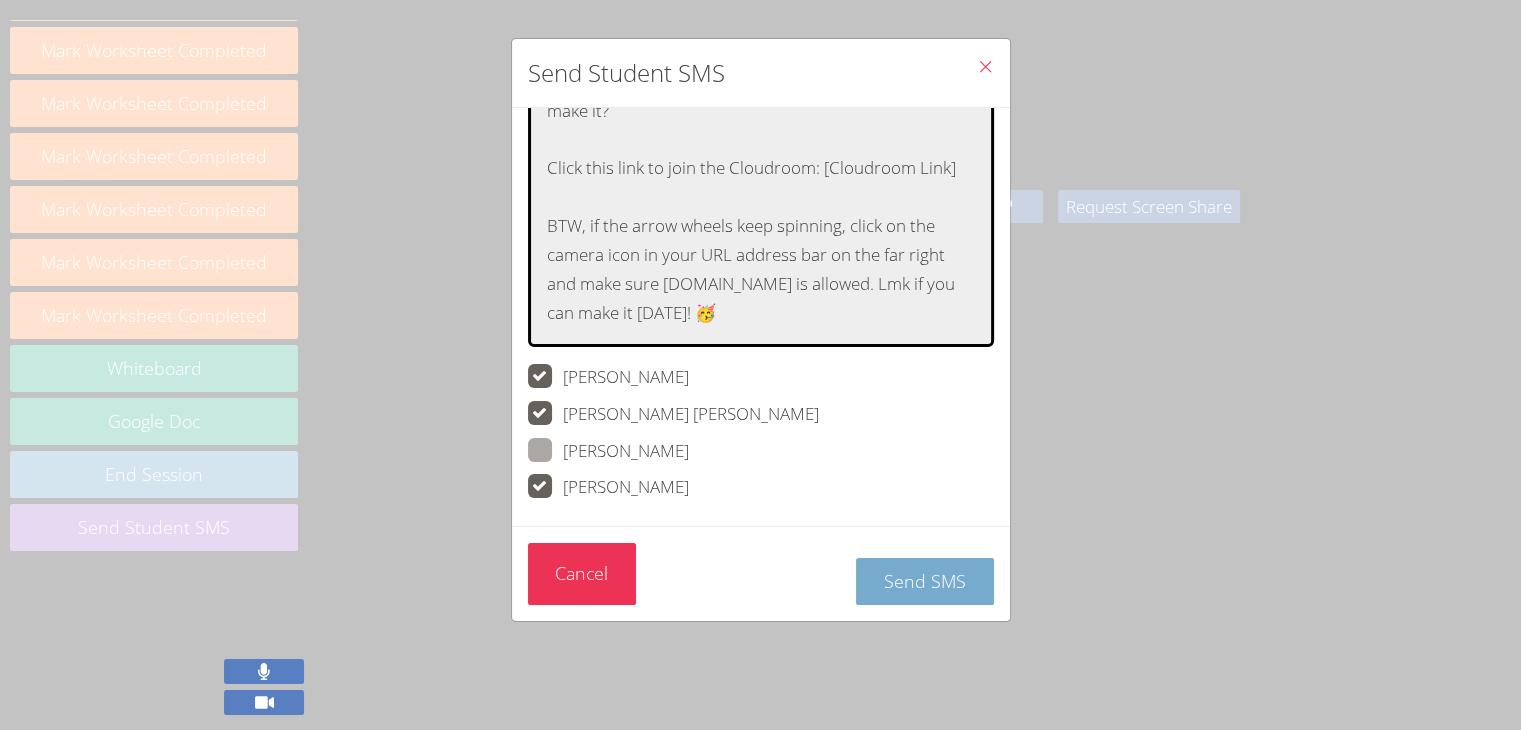 click on "Send SMS" at bounding box center (925, 581) 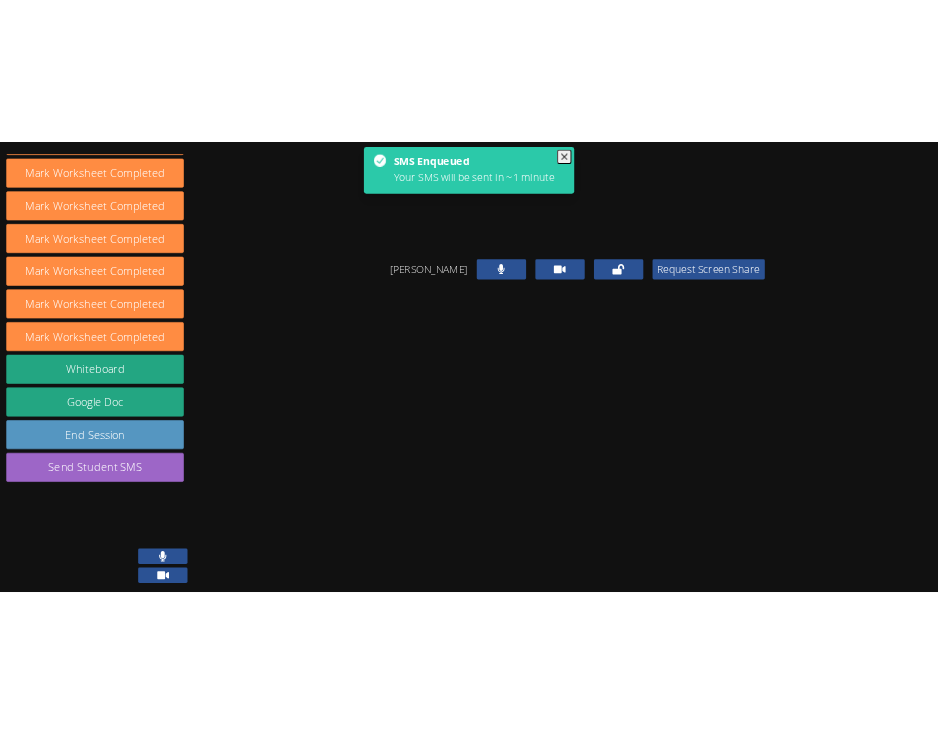 scroll, scrollTop: 0, scrollLeft: 0, axis: both 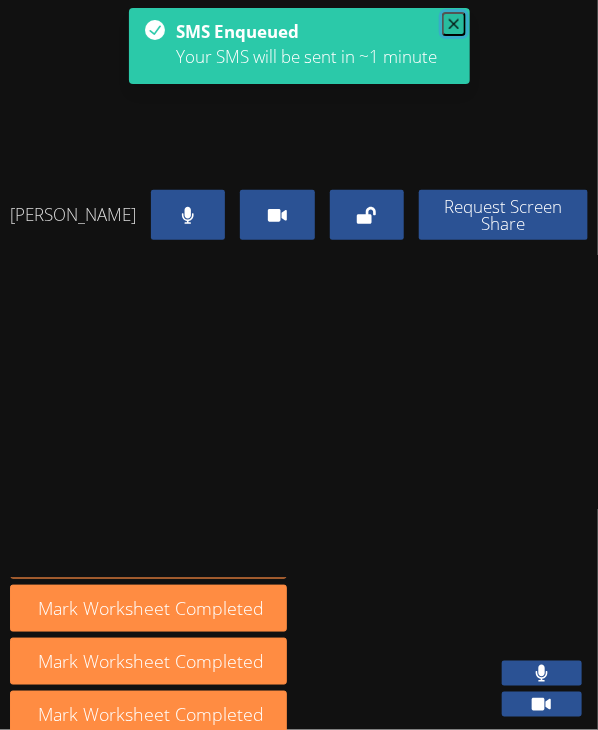 click at bounding box center (454, 24) 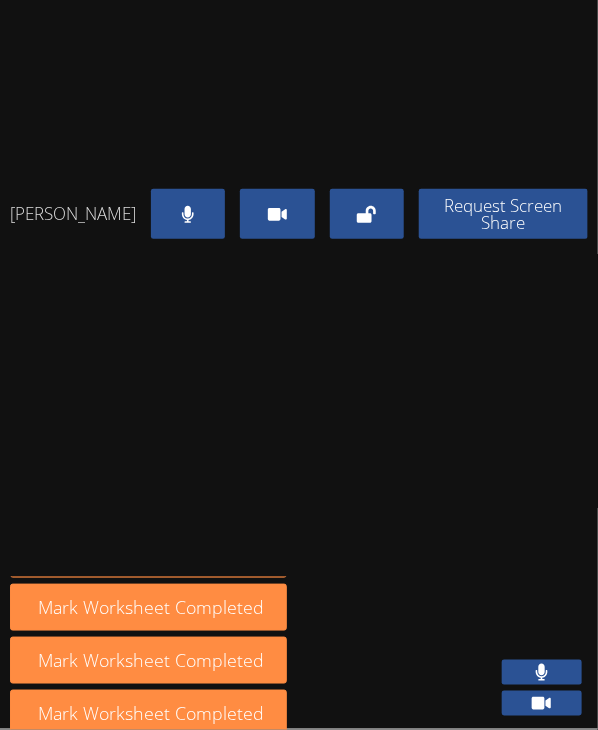 scroll, scrollTop: 19, scrollLeft: 0, axis: vertical 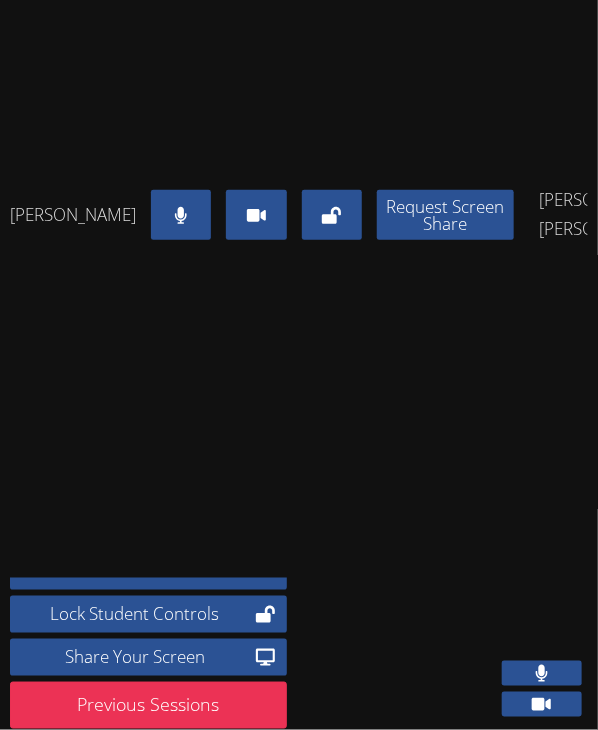 drag, startPoint x: 320, startPoint y: 424, endPoint x: 337, endPoint y: 425, distance: 17.029387 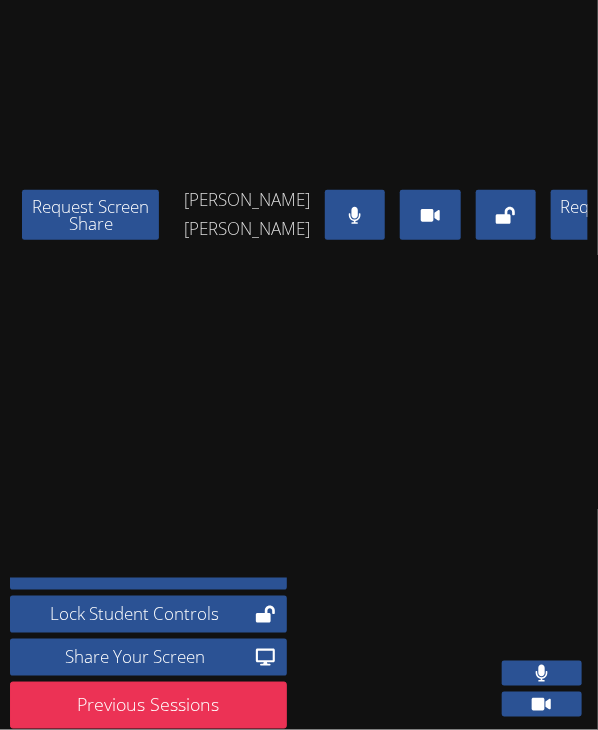 click at bounding box center [355, 215] 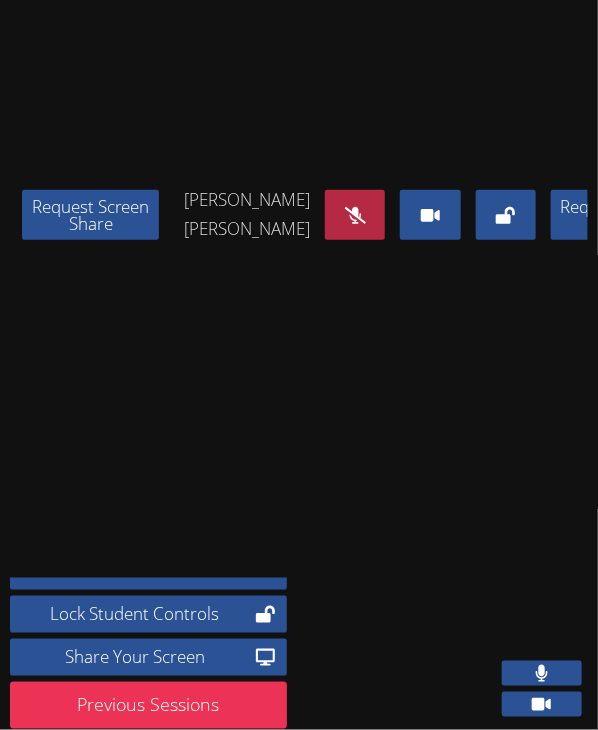 scroll, scrollTop: 0, scrollLeft: 0, axis: both 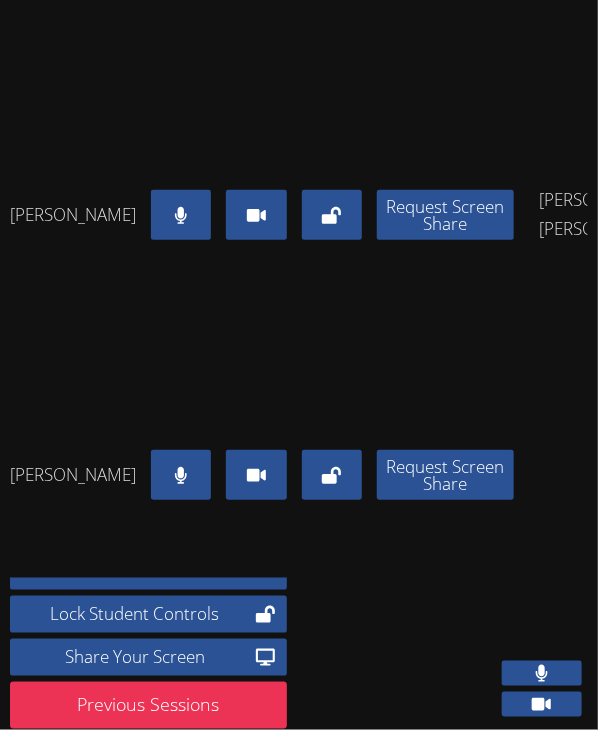 click 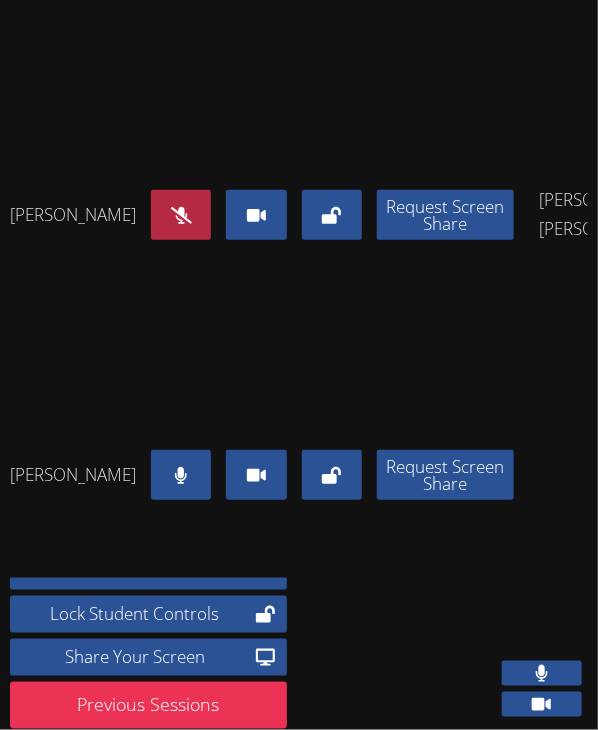 click at bounding box center (710, 215) 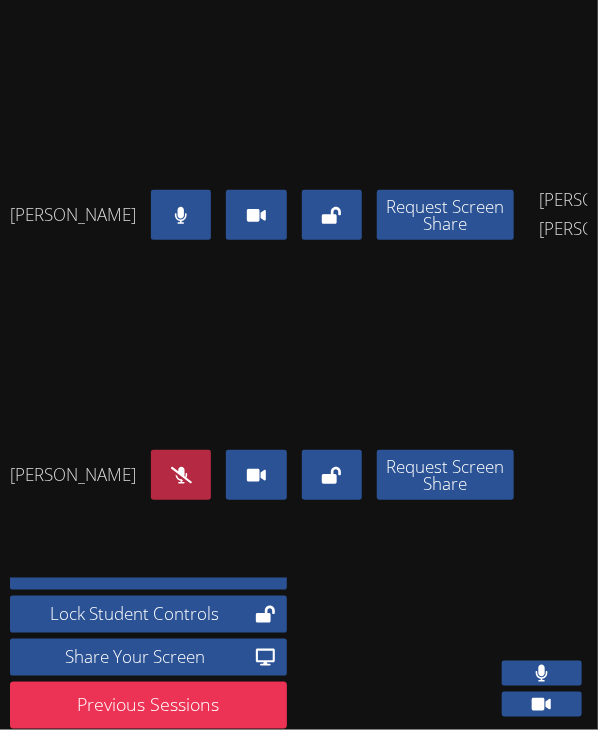 click at bounding box center [181, 215] 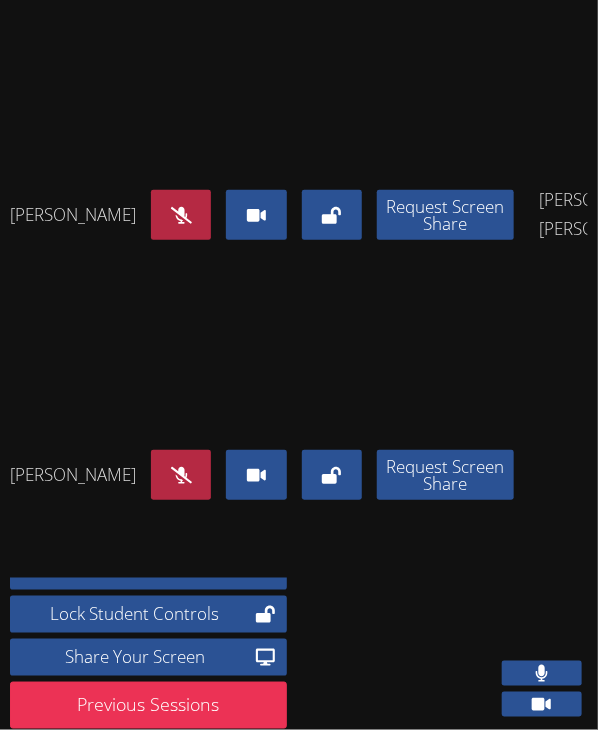 click 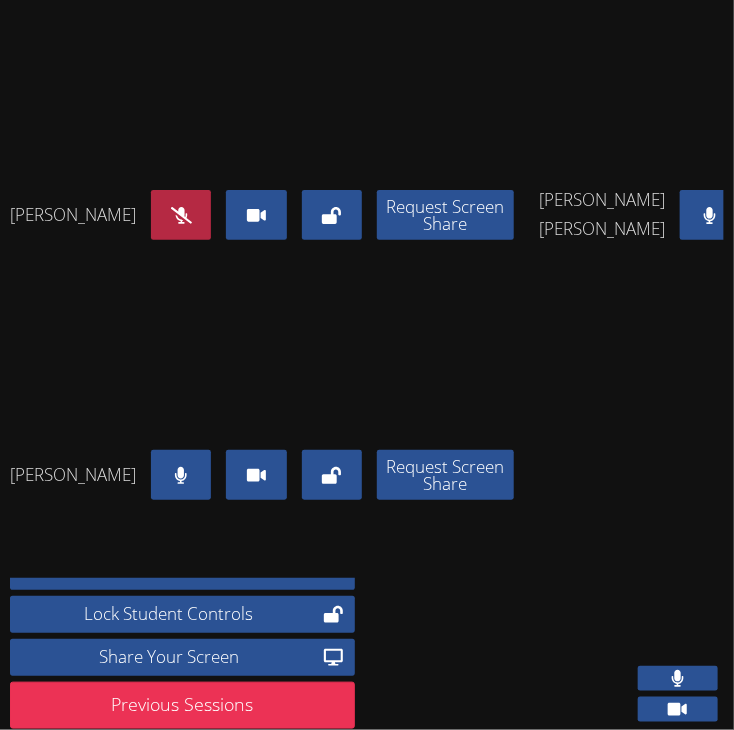 click 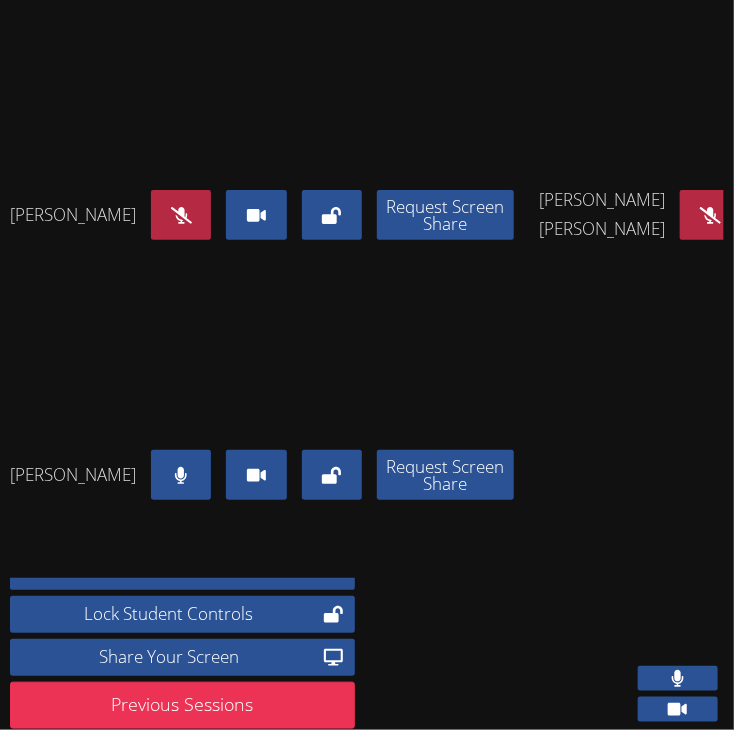 click at bounding box center [181, 215] 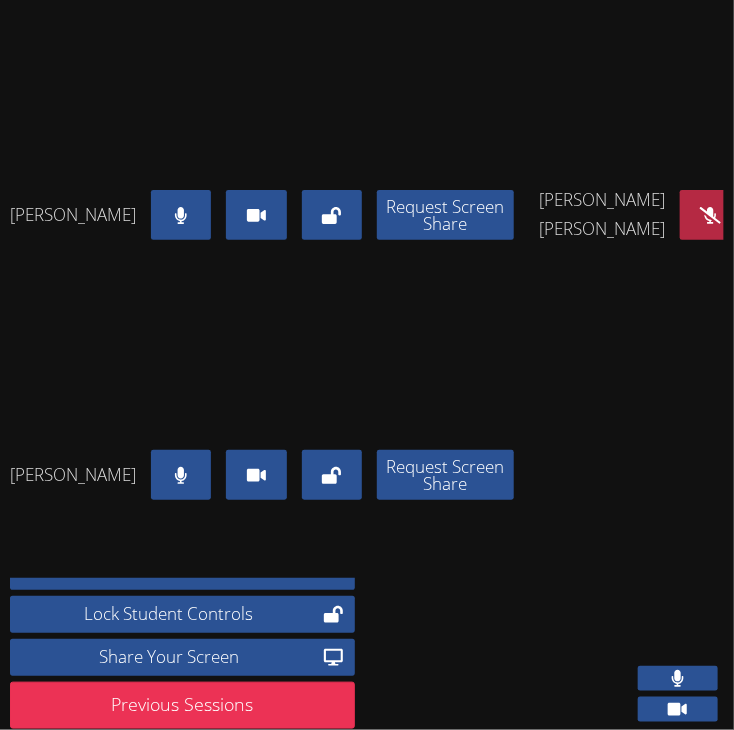 click 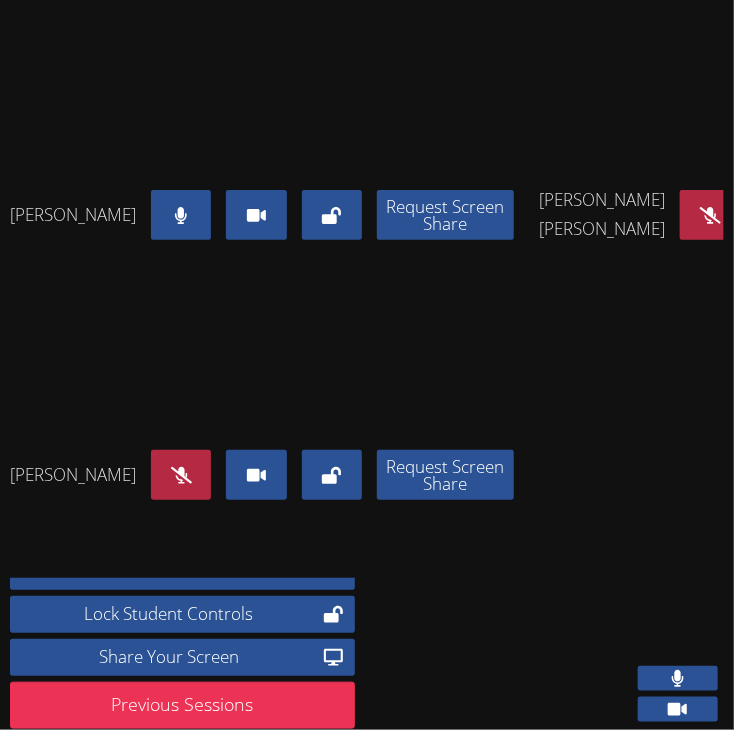 click at bounding box center (710, 215) 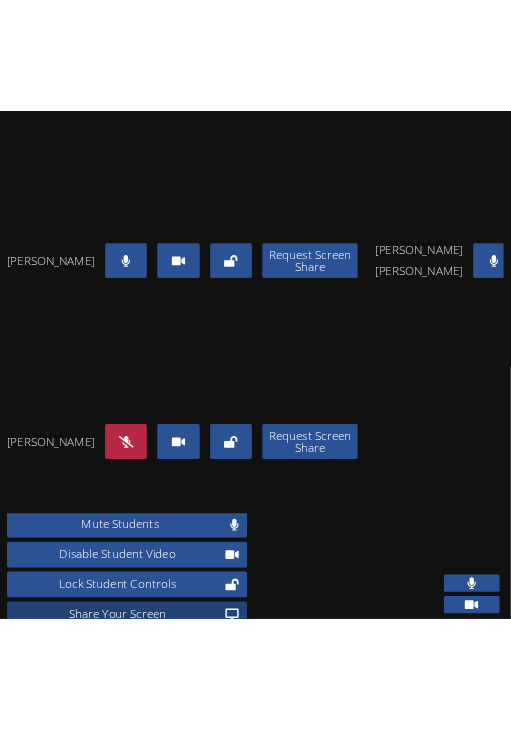scroll, scrollTop: 0, scrollLeft: 0, axis: both 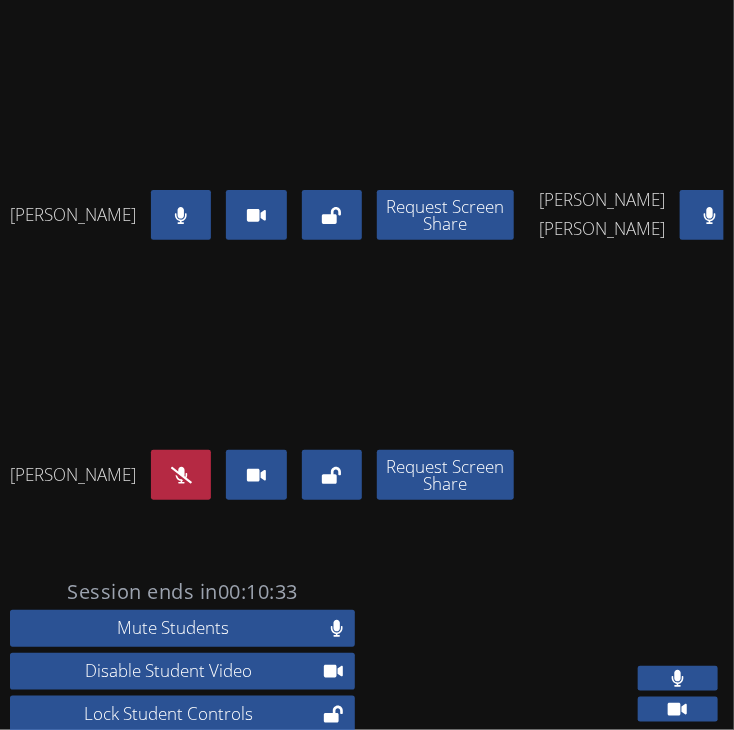 click at bounding box center (181, 475) 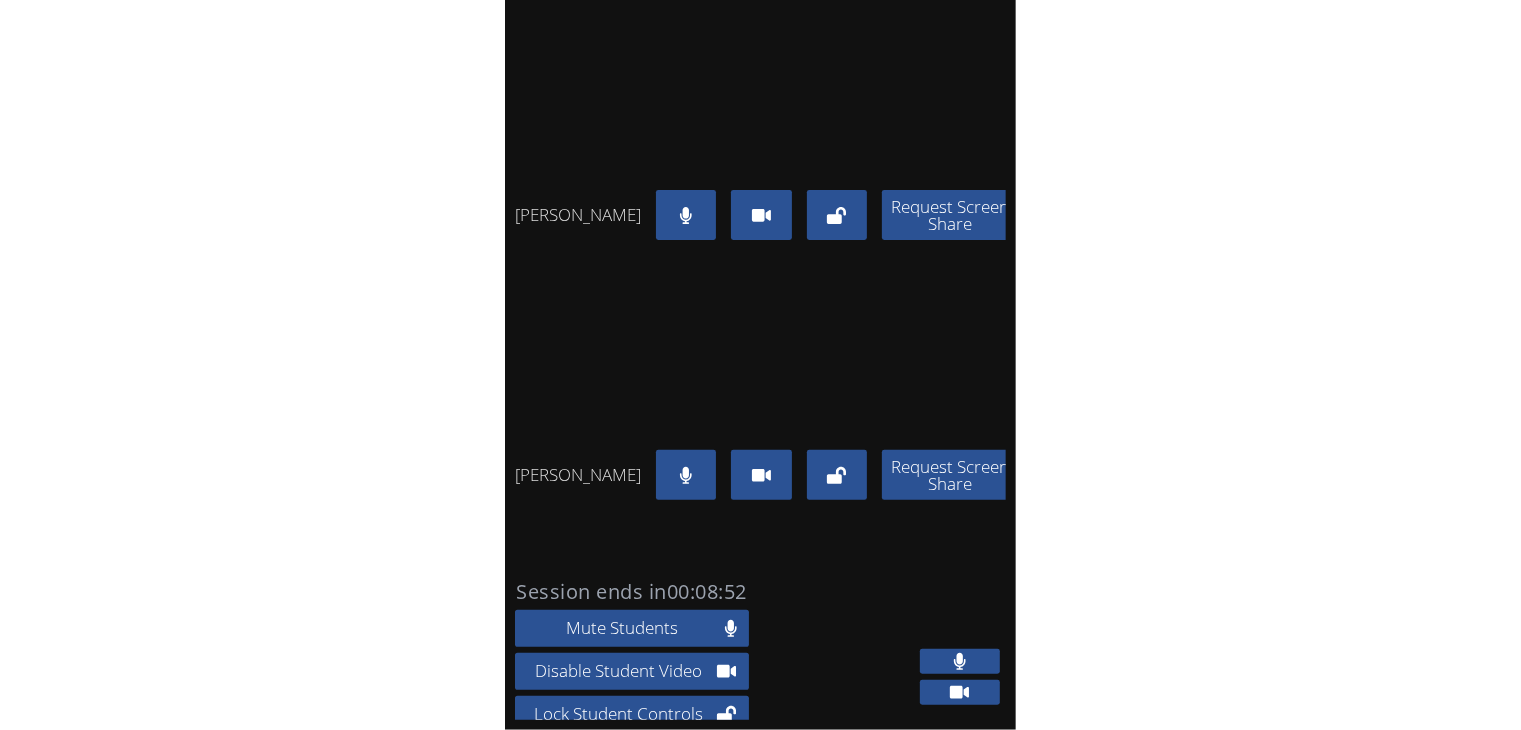 scroll, scrollTop: 0, scrollLeft: 0, axis: both 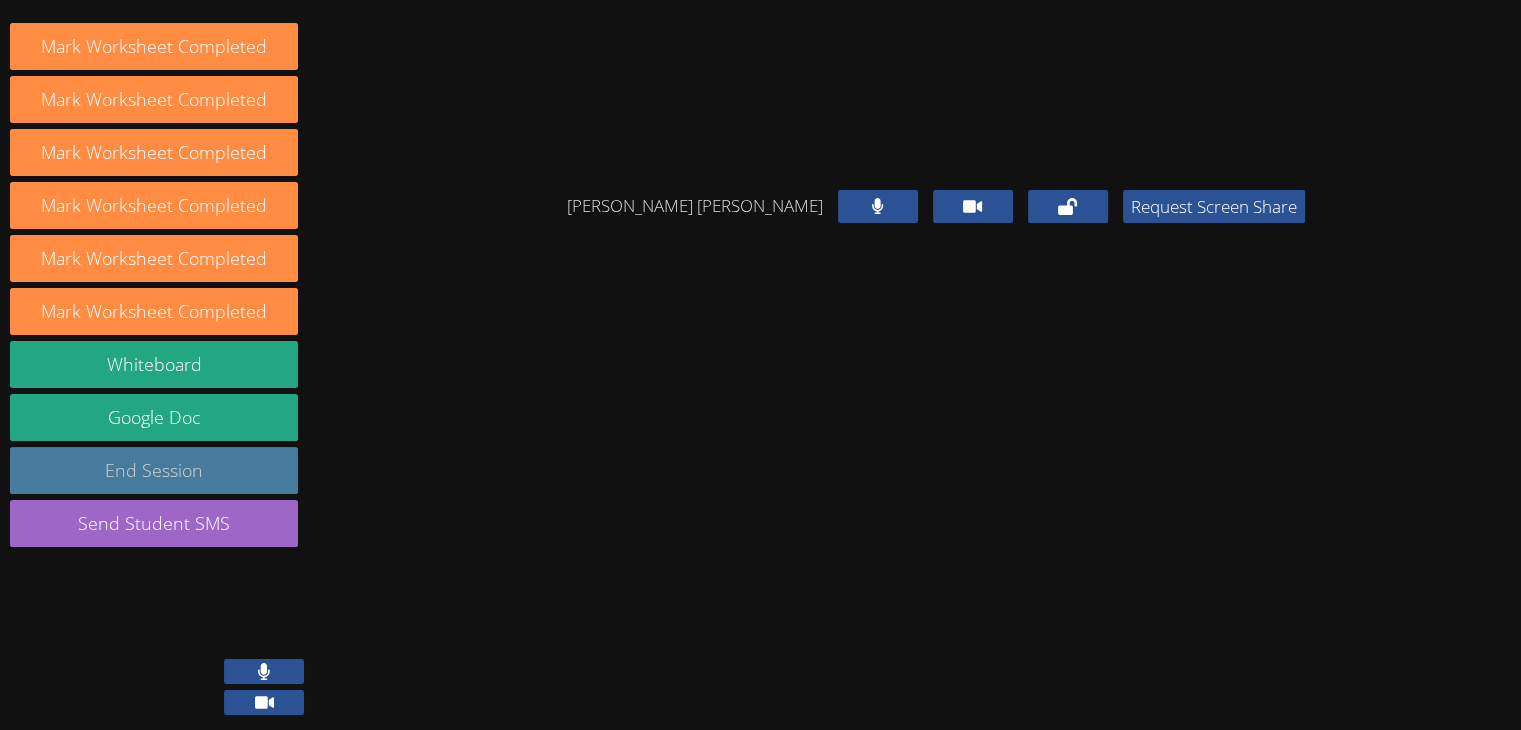 click on "End Session" at bounding box center [154, 470] 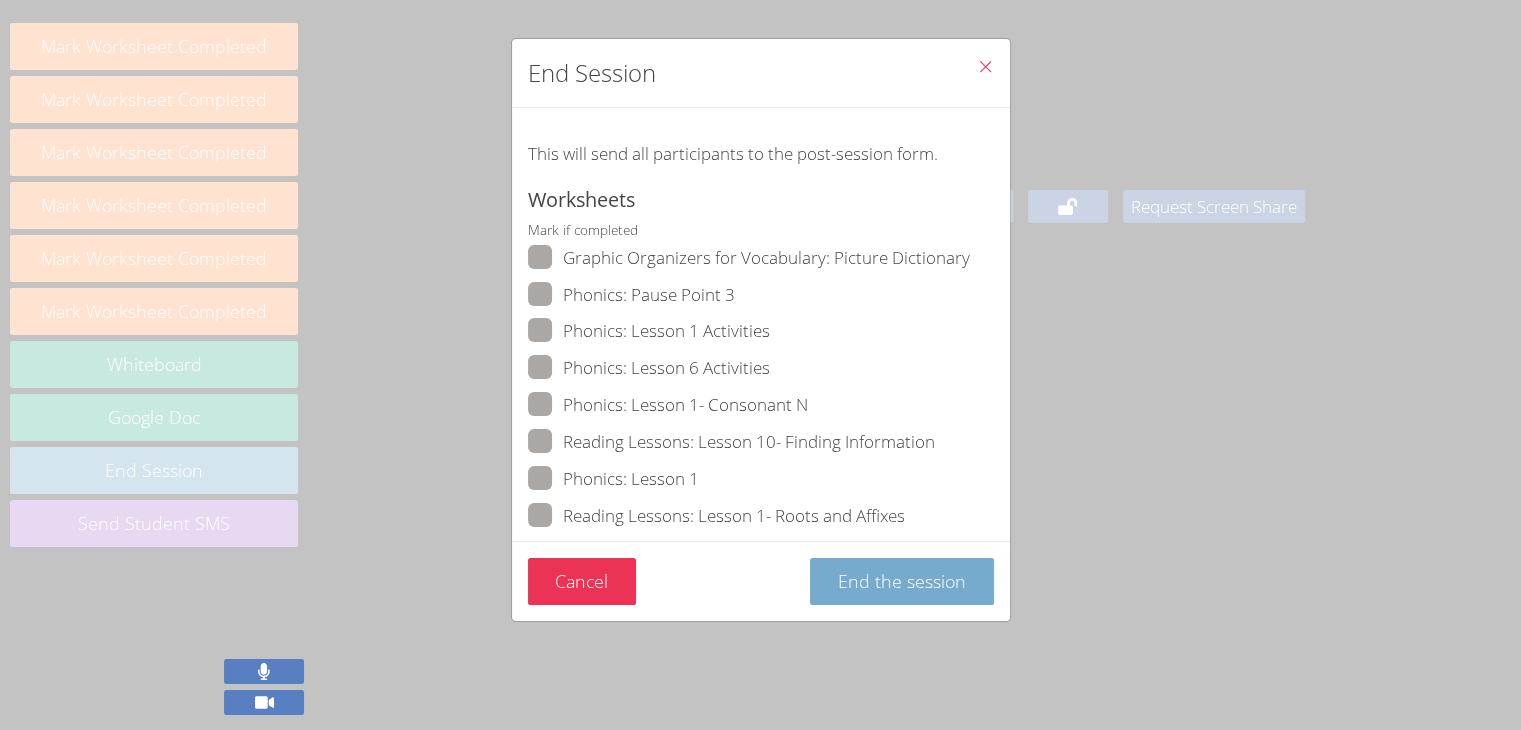 click on "End the session" at bounding box center [902, 581] 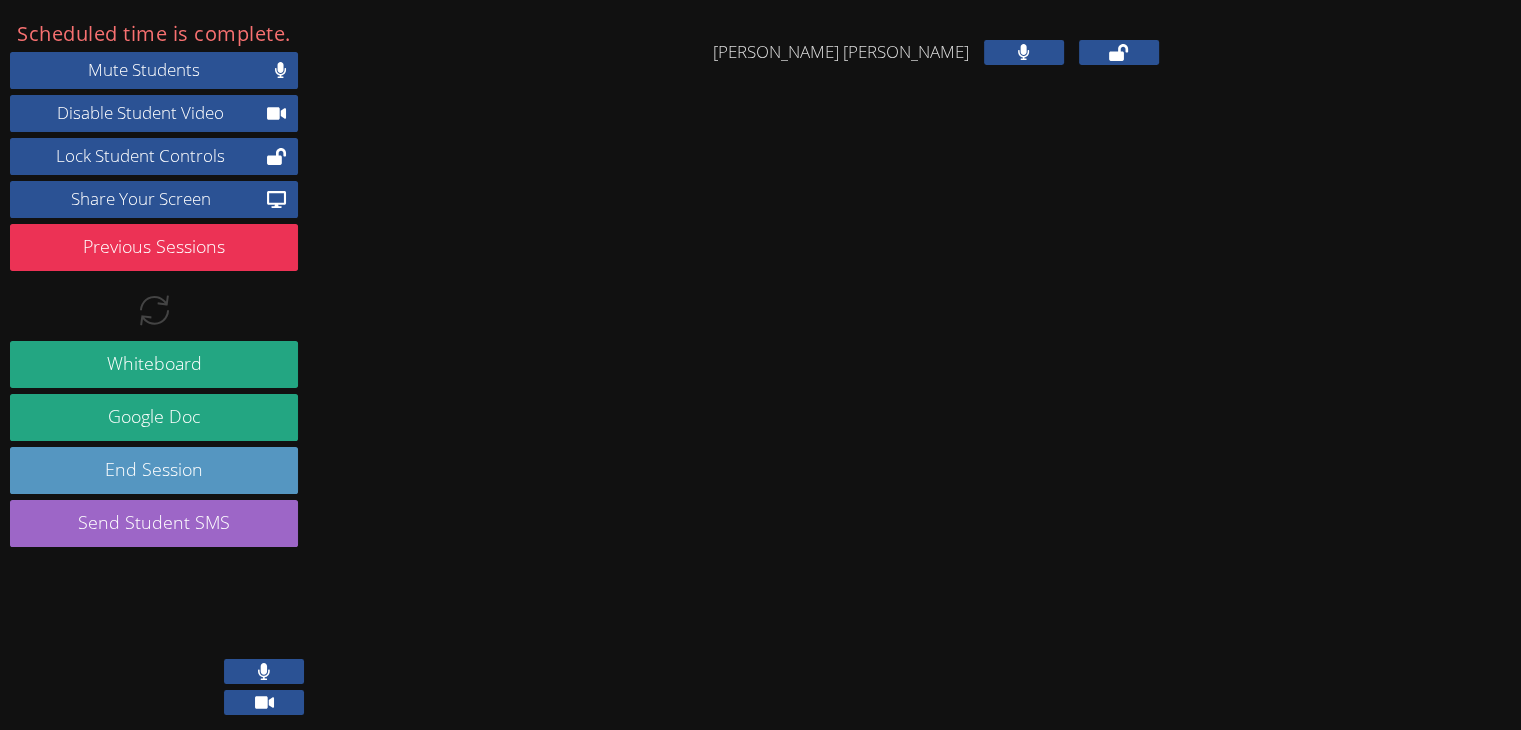 scroll, scrollTop: 383, scrollLeft: 0, axis: vertical 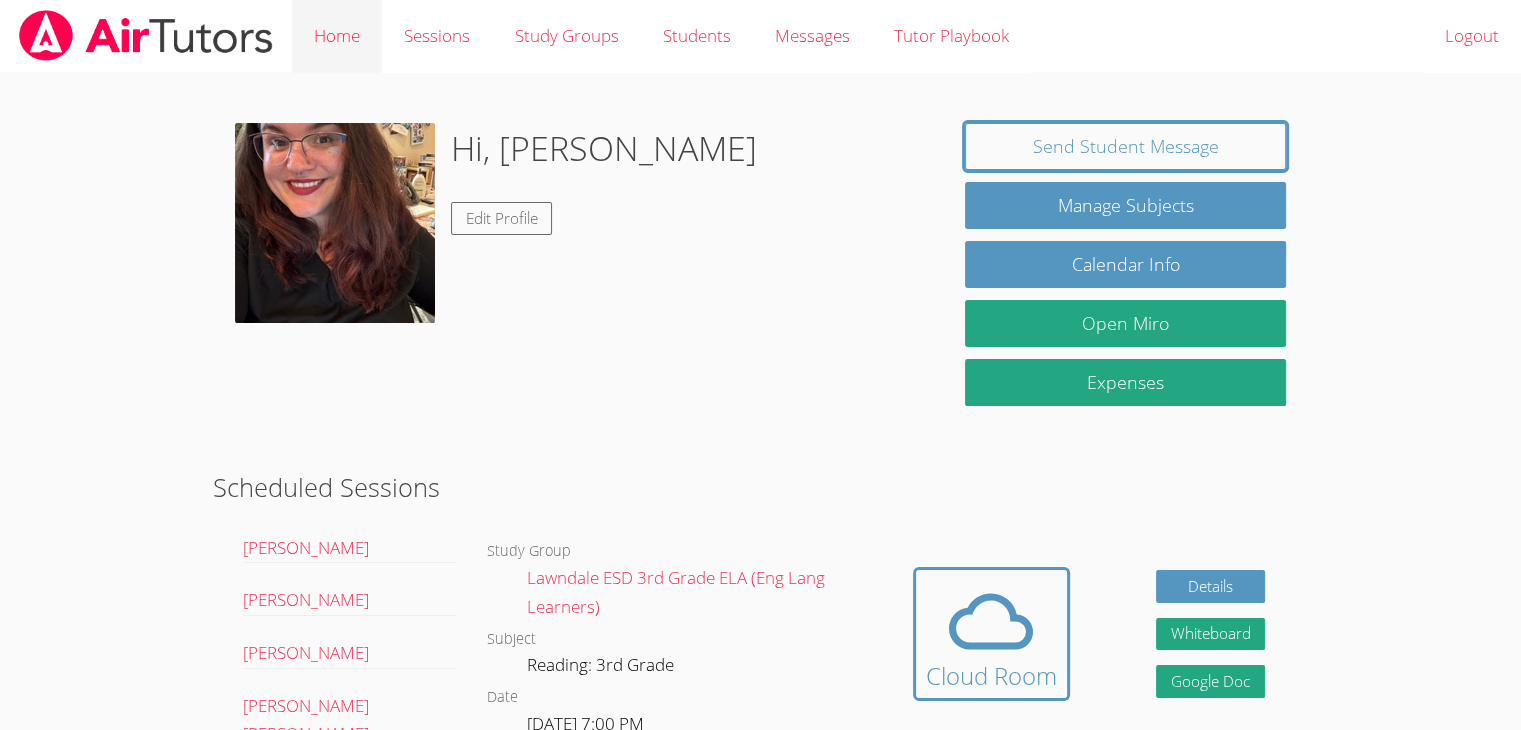 click on "Home" at bounding box center [337, 36] 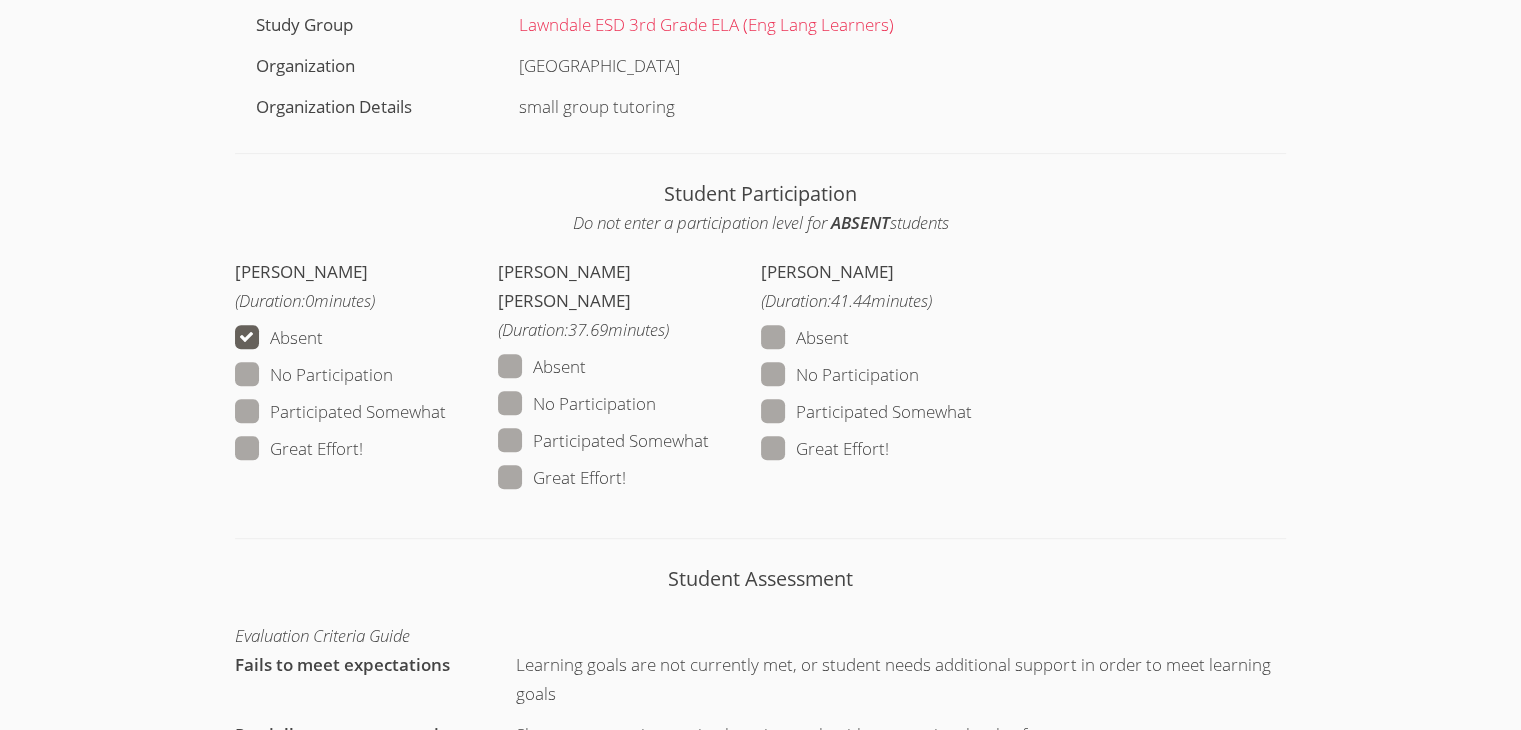 scroll, scrollTop: 1400, scrollLeft: 0, axis: vertical 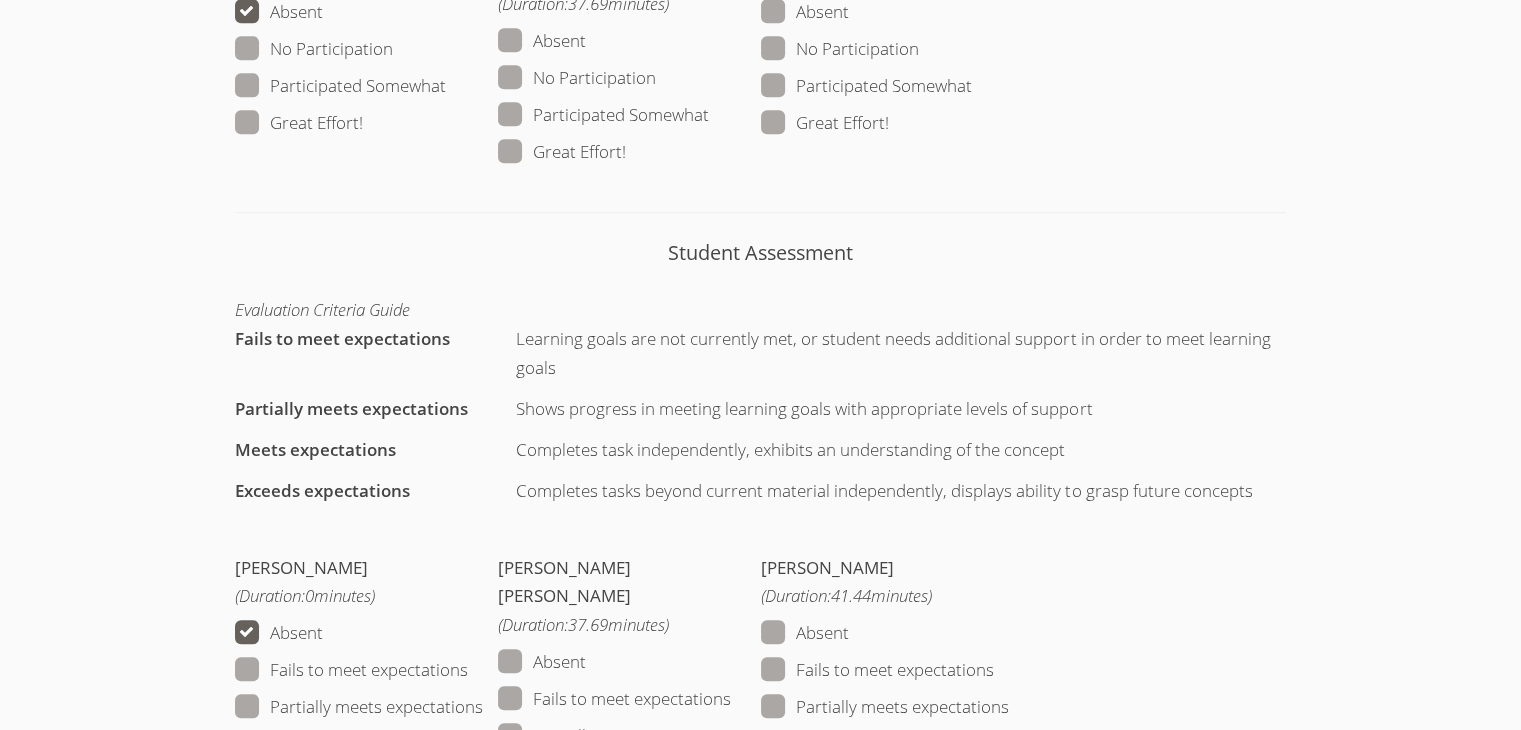 click at bounding box center (626, 151) 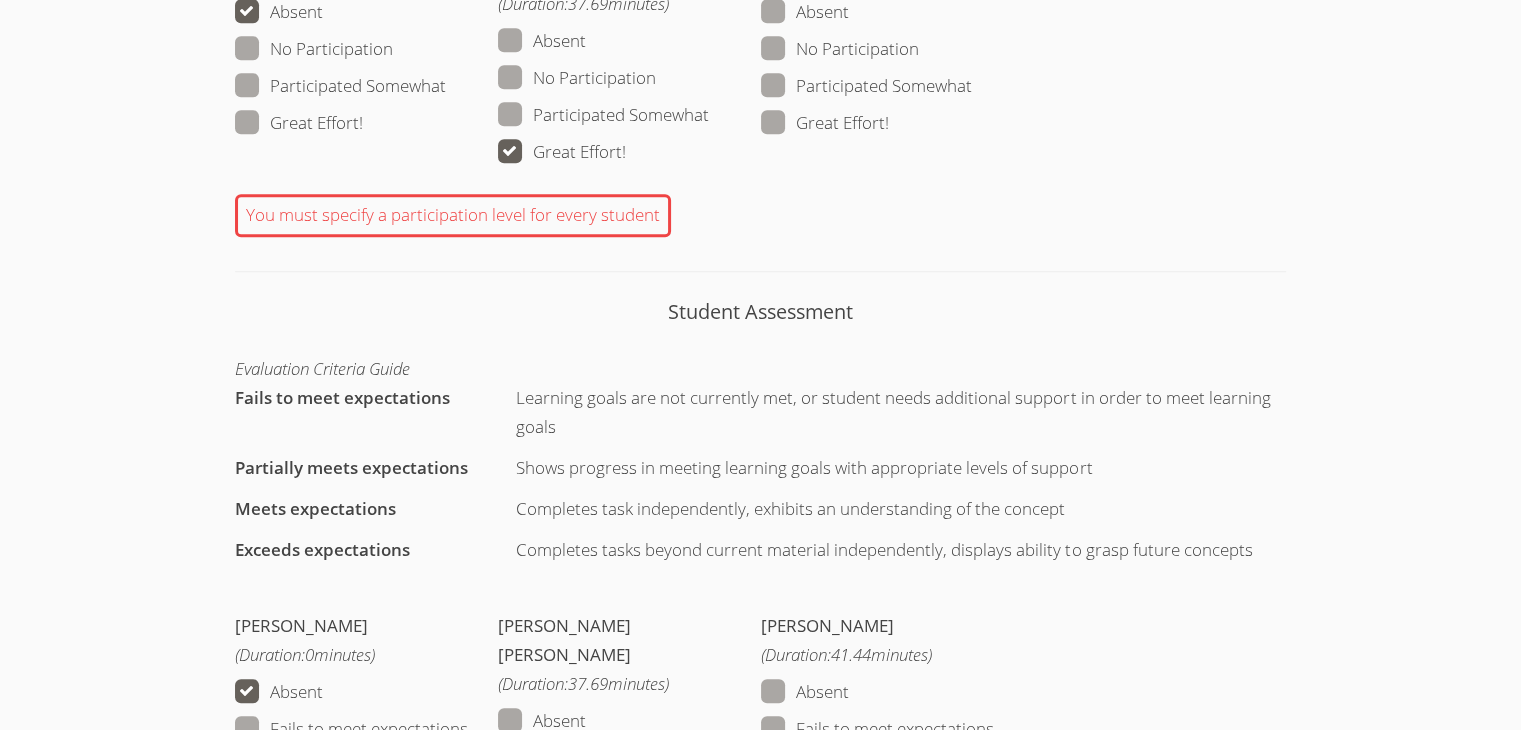 click at bounding box center (889, 122) 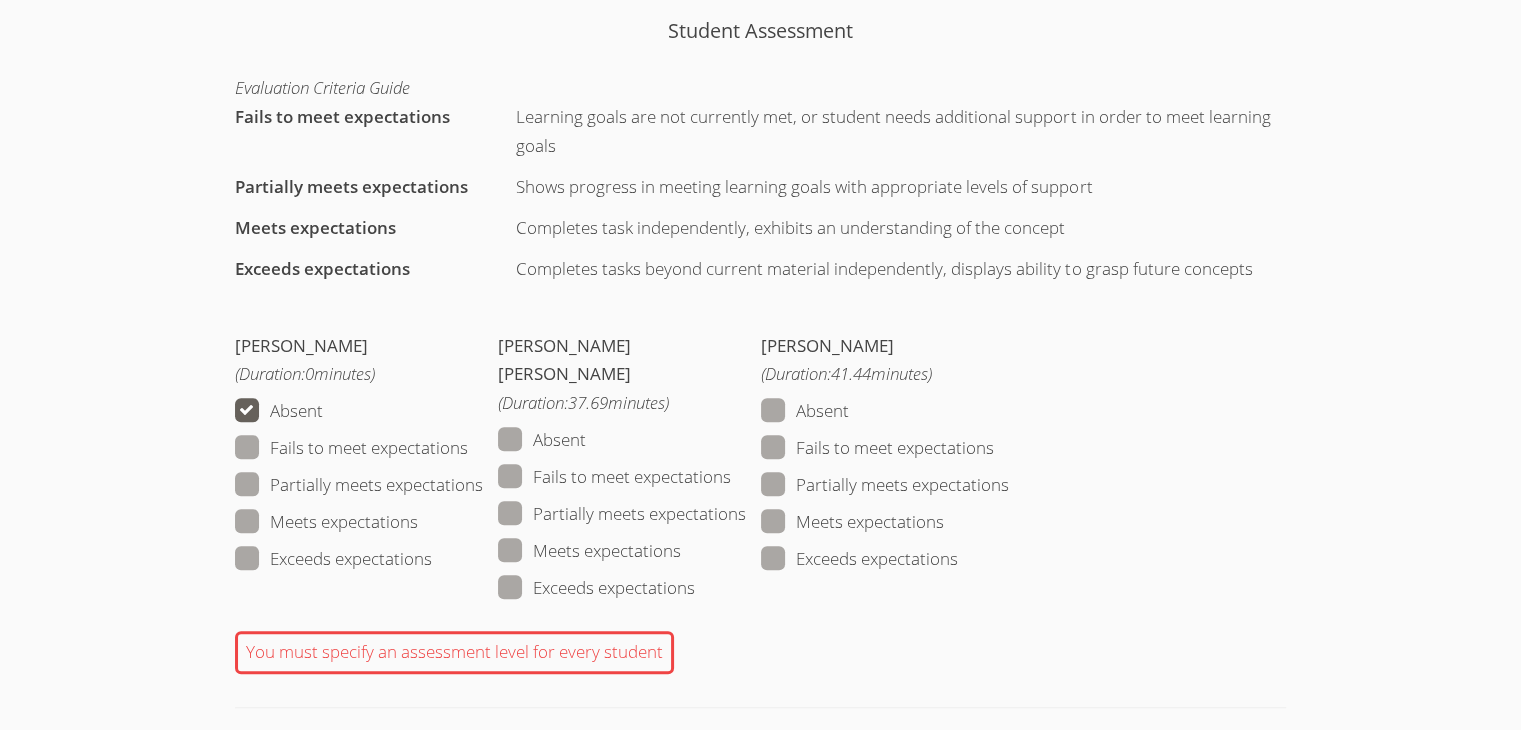 scroll, scrollTop: 1900, scrollLeft: 0, axis: vertical 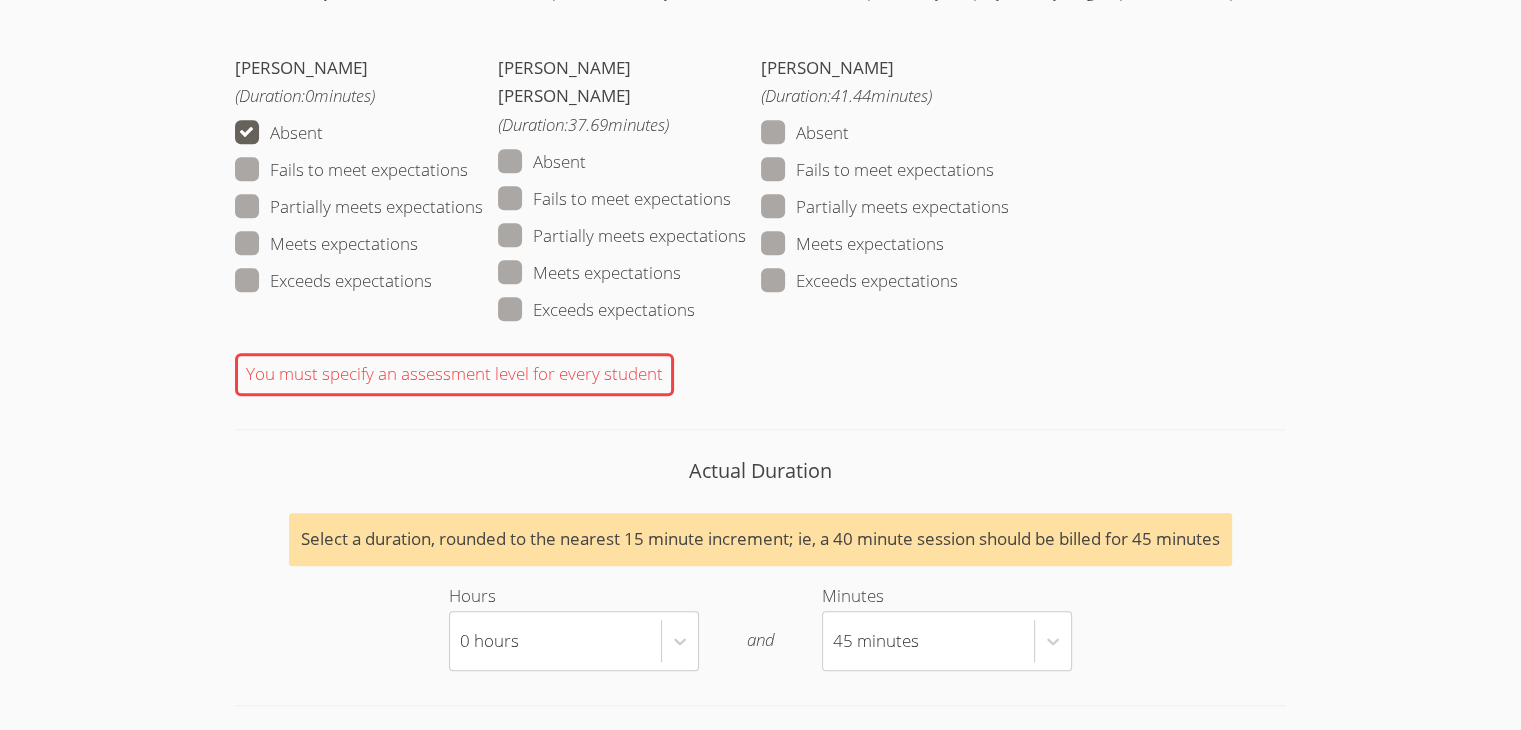 click at bounding box center (695, 309) 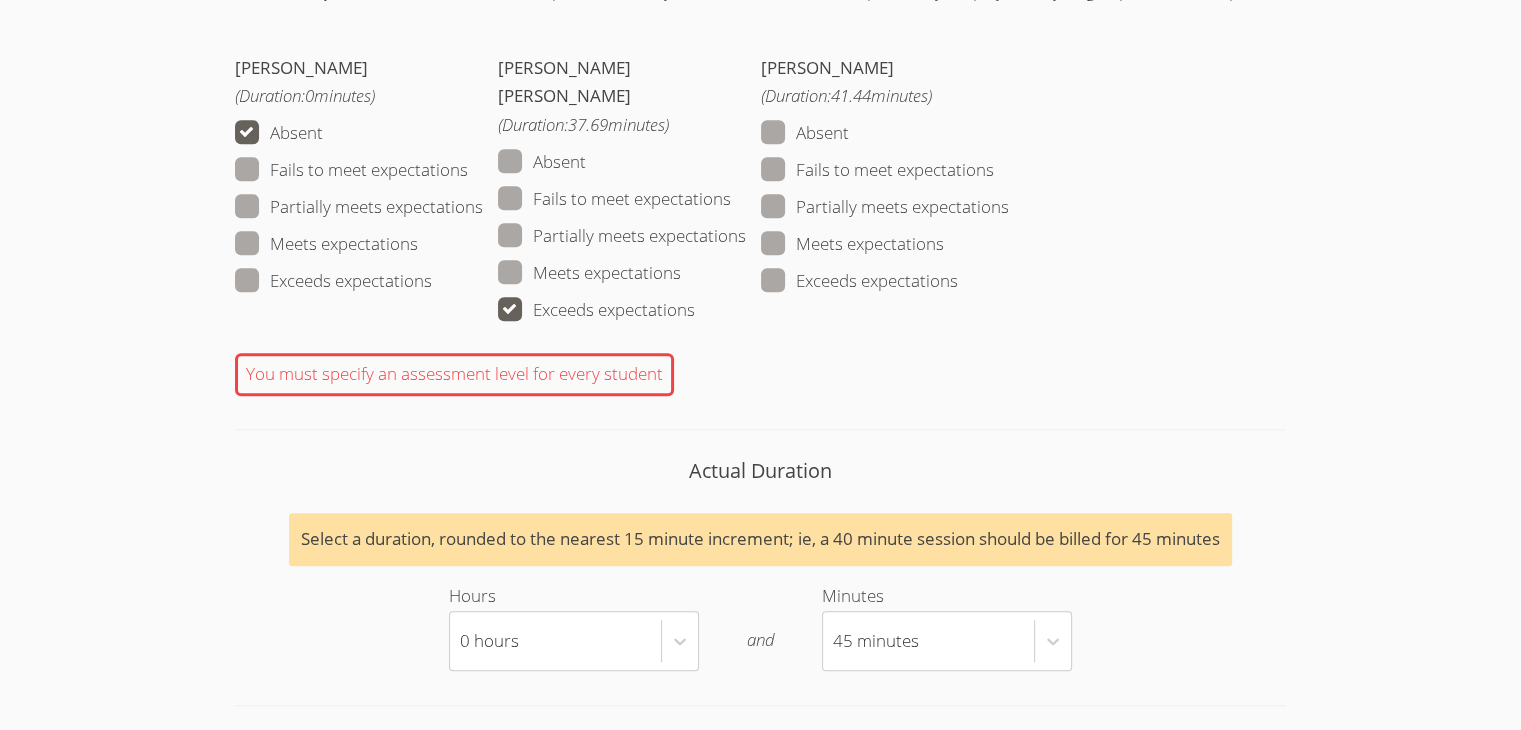 click at bounding box center [958, 280] 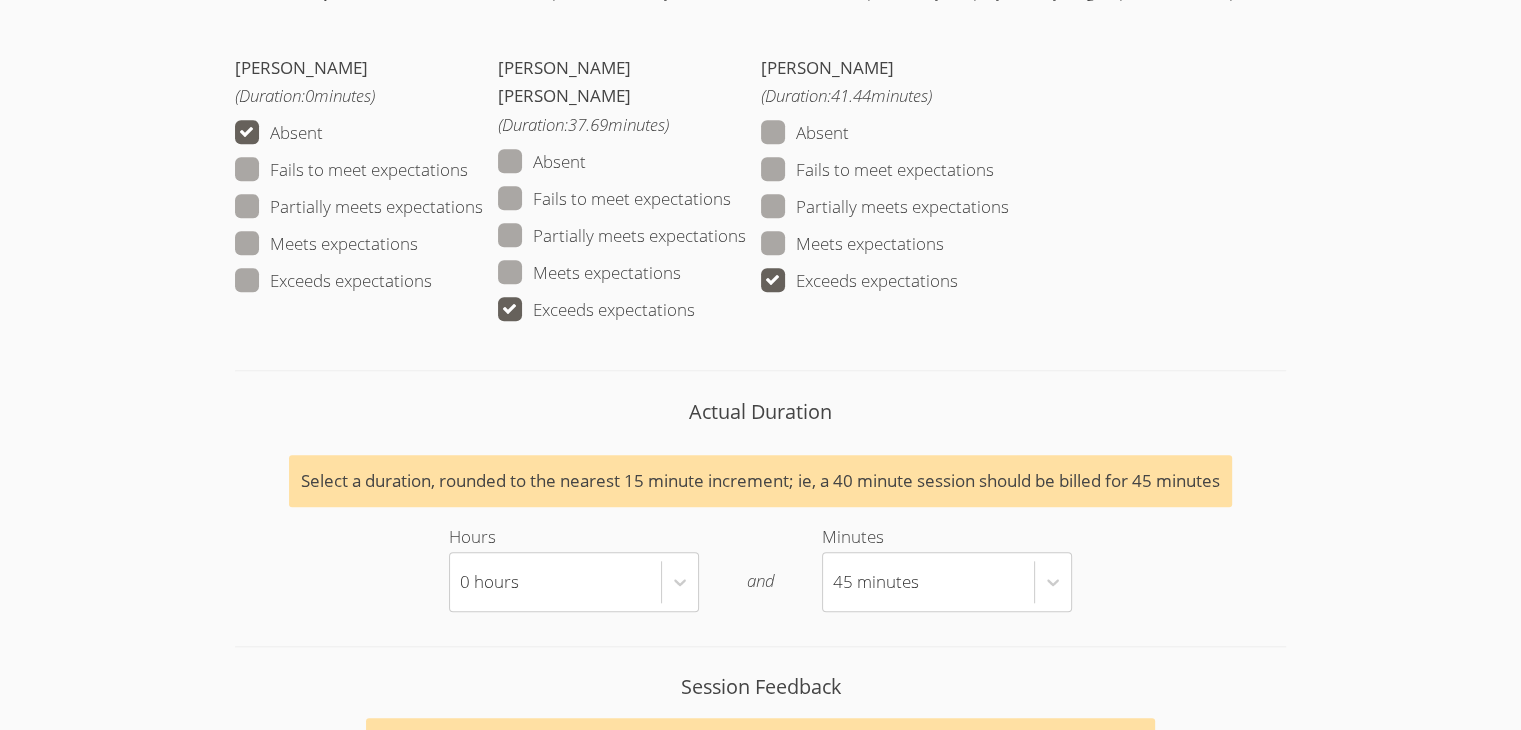 click at bounding box center (681, 272) 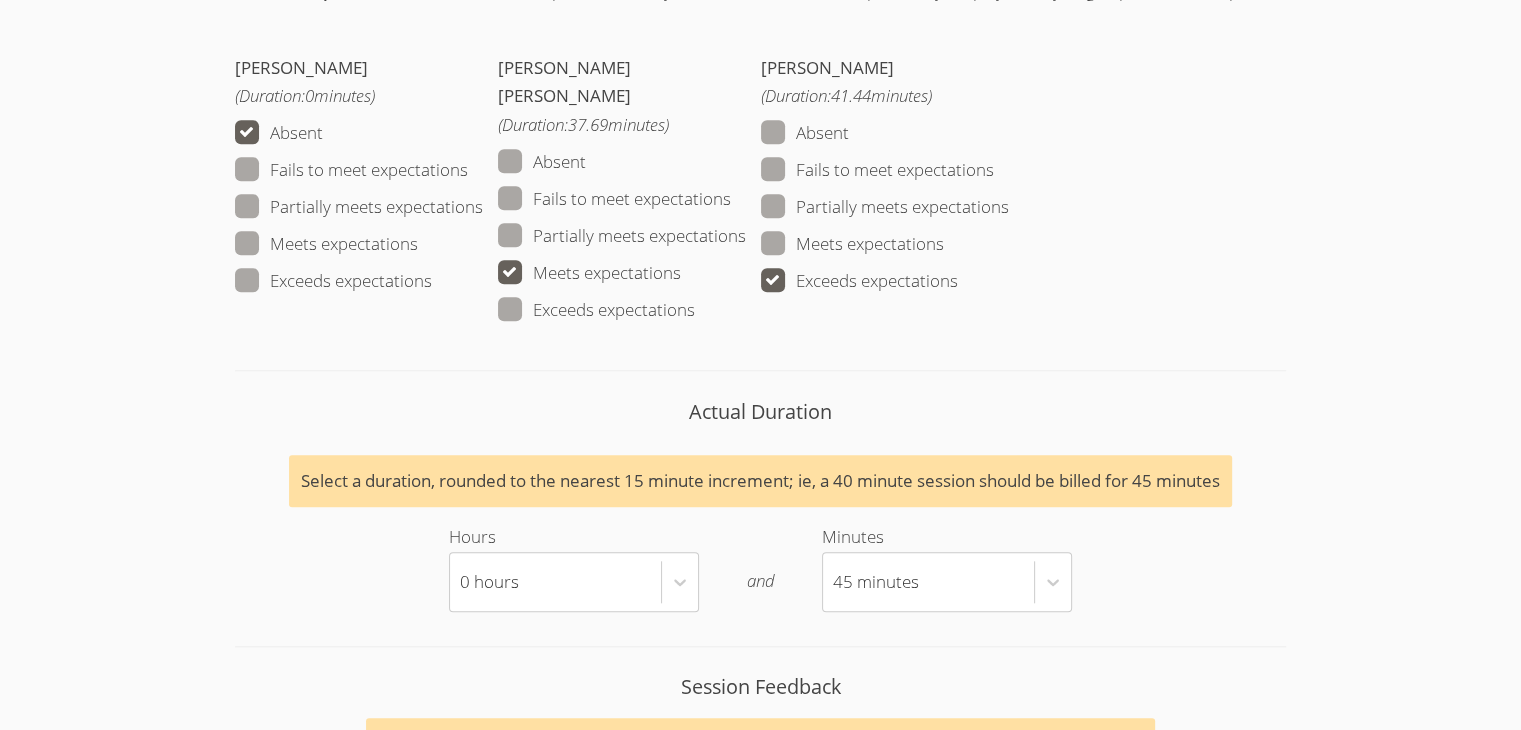 click at bounding box center (944, 243) 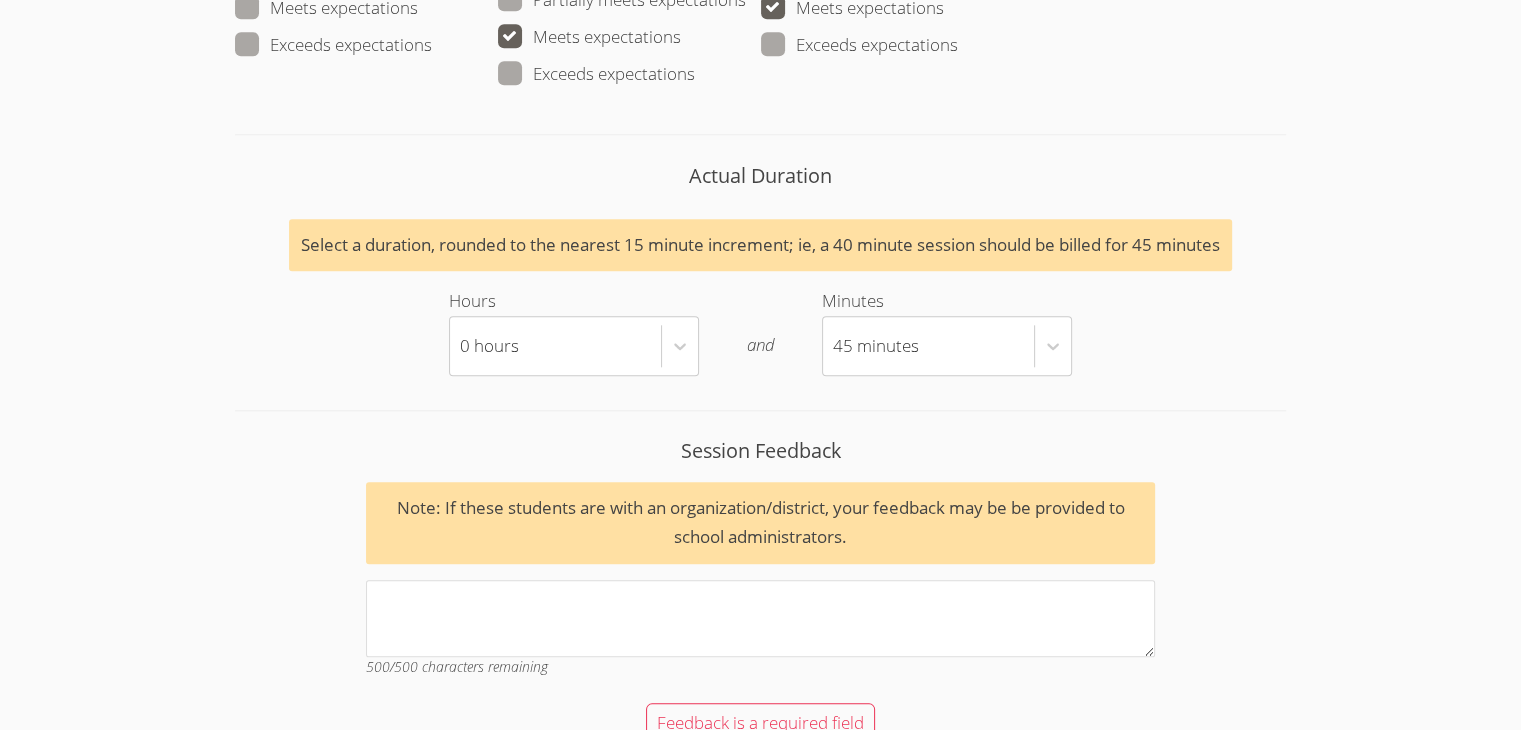 scroll, scrollTop: 2400, scrollLeft: 0, axis: vertical 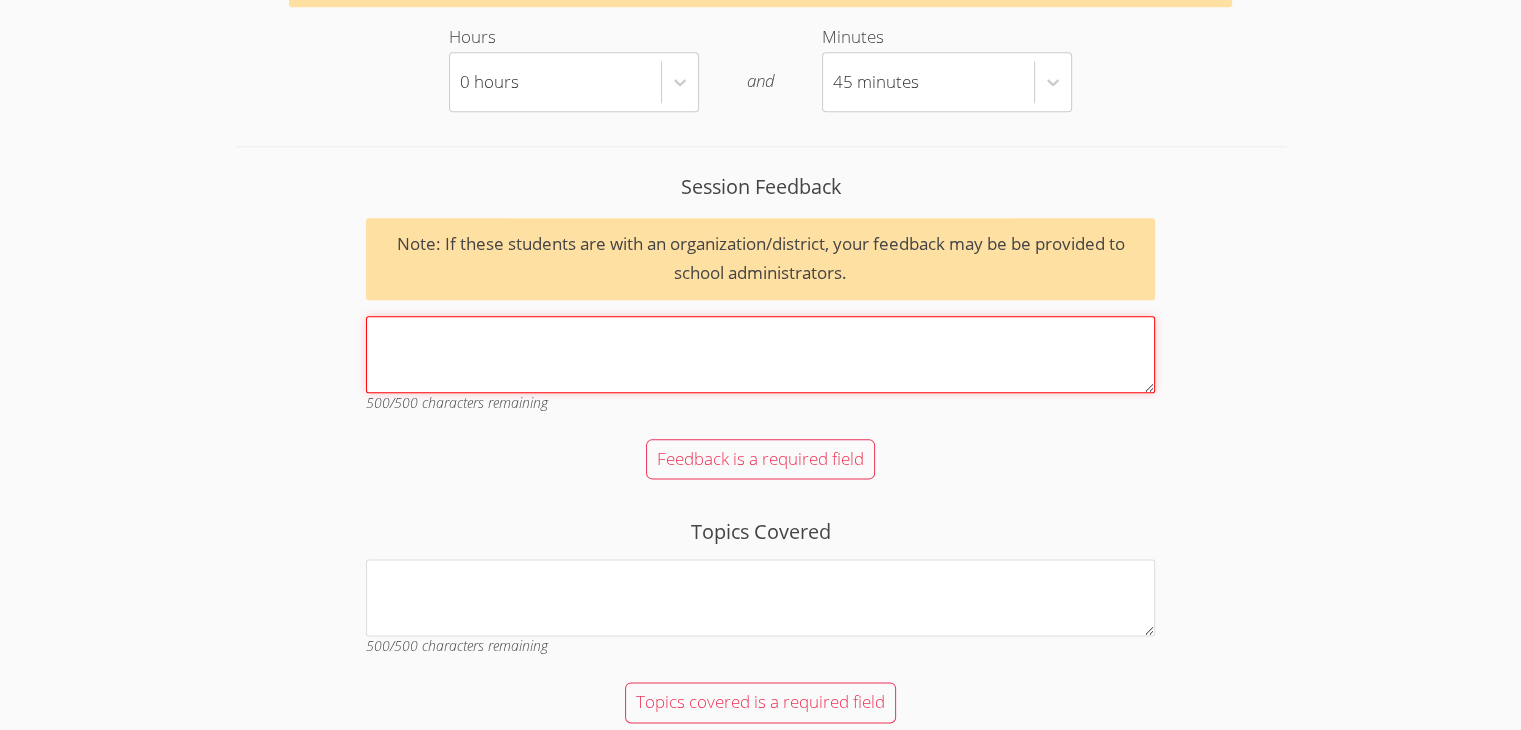 click on "Session Feedback Note: If these students are with an organization/district, your feedback may be be provided to school administrators. 500 /500 characters remaining" at bounding box center [760, 354] 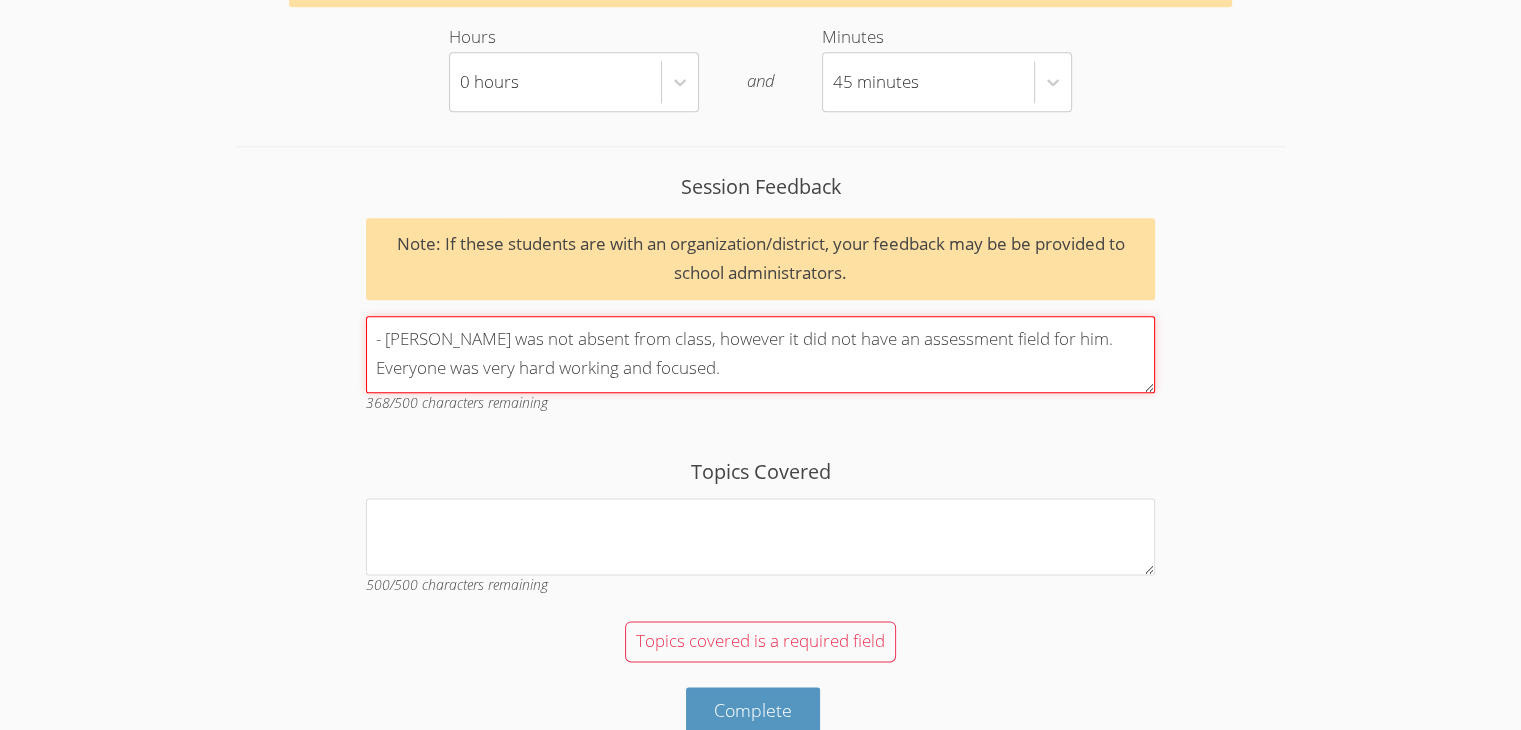 type on "- Carlos was not absent from class, however it did not have an assessment field for him. Everyone was very hard working and focused." 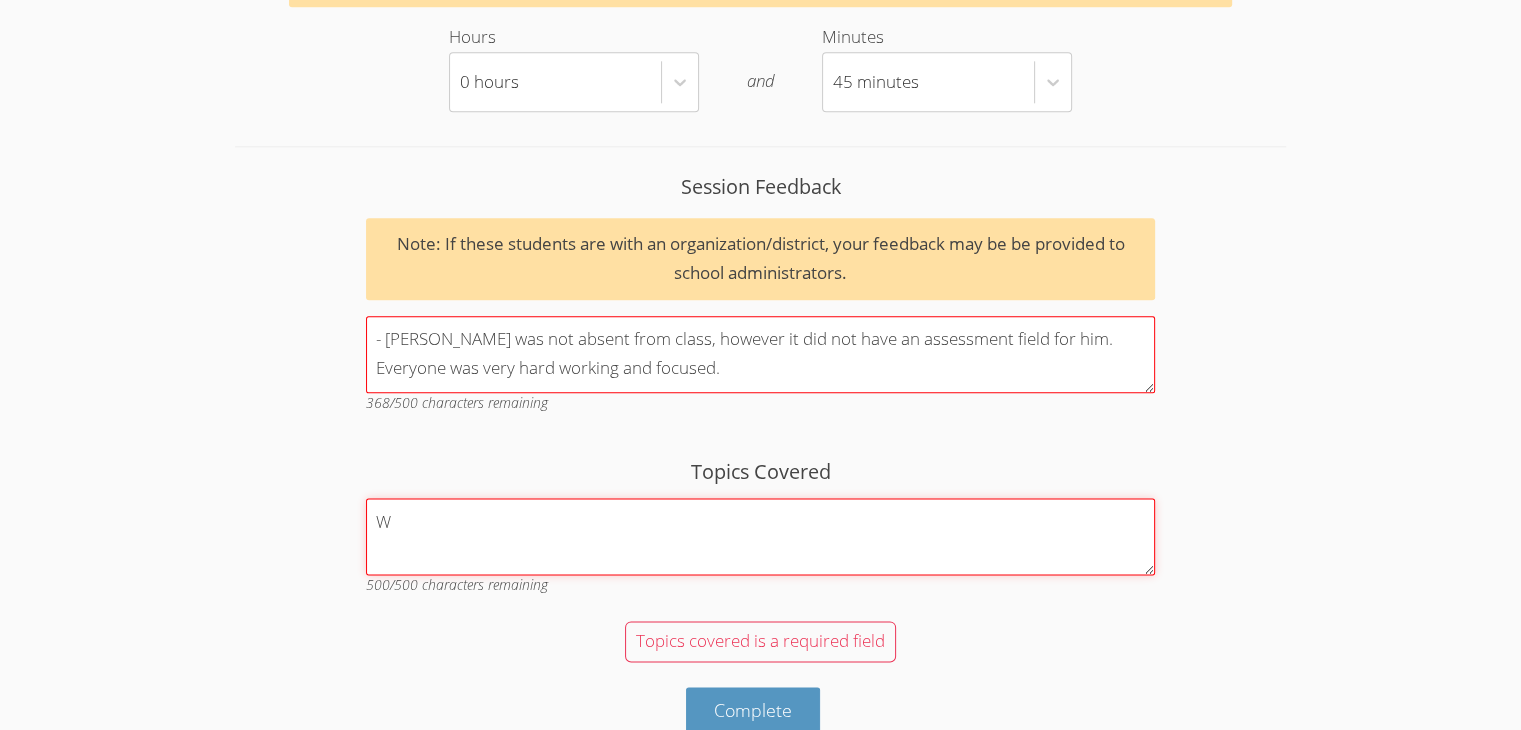 scroll, scrollTop: 2372, scrollLeft: 0, axis: vertical 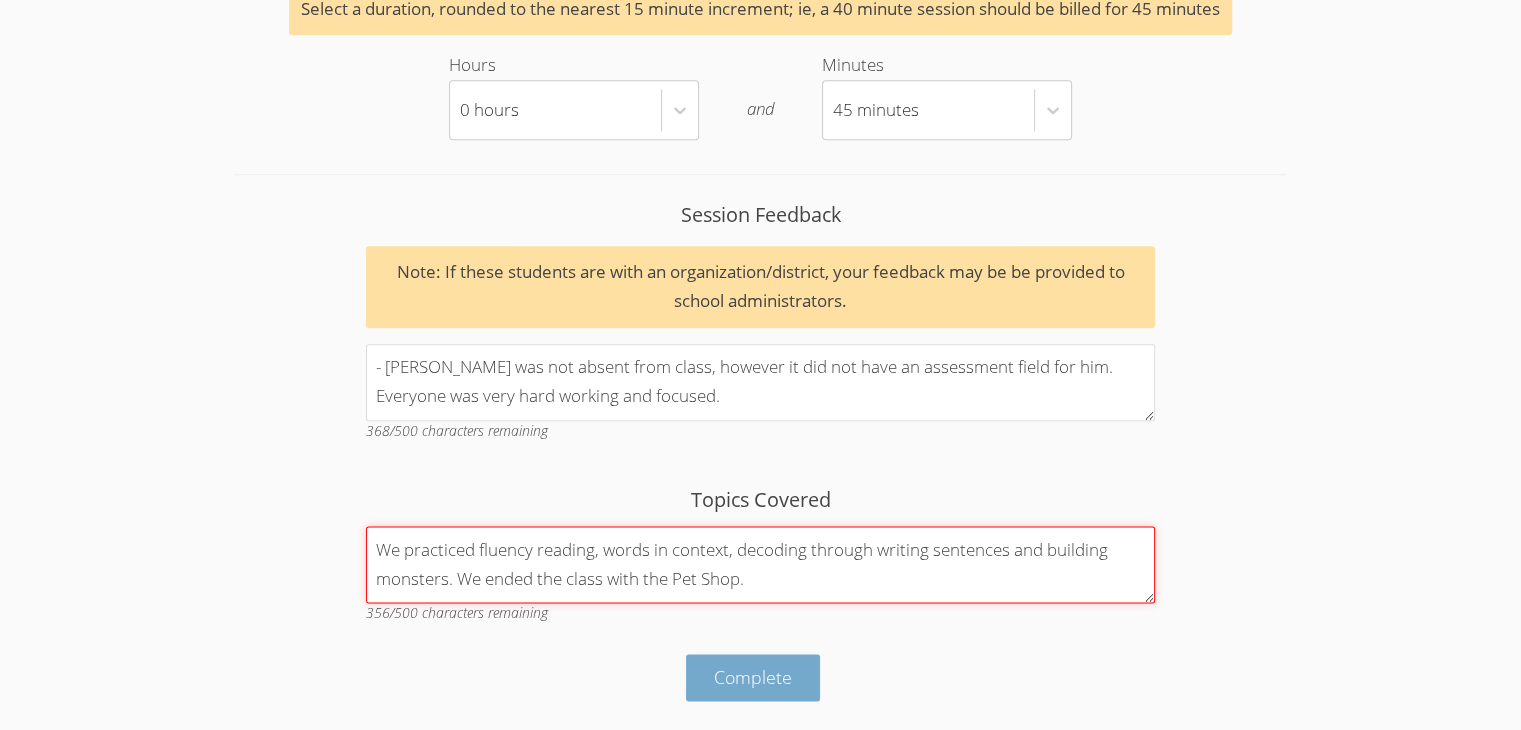 type on "We practiced fluency reading, words in context, decoding through writing sentences and building monsters. We ended the class with the Pet Shop." 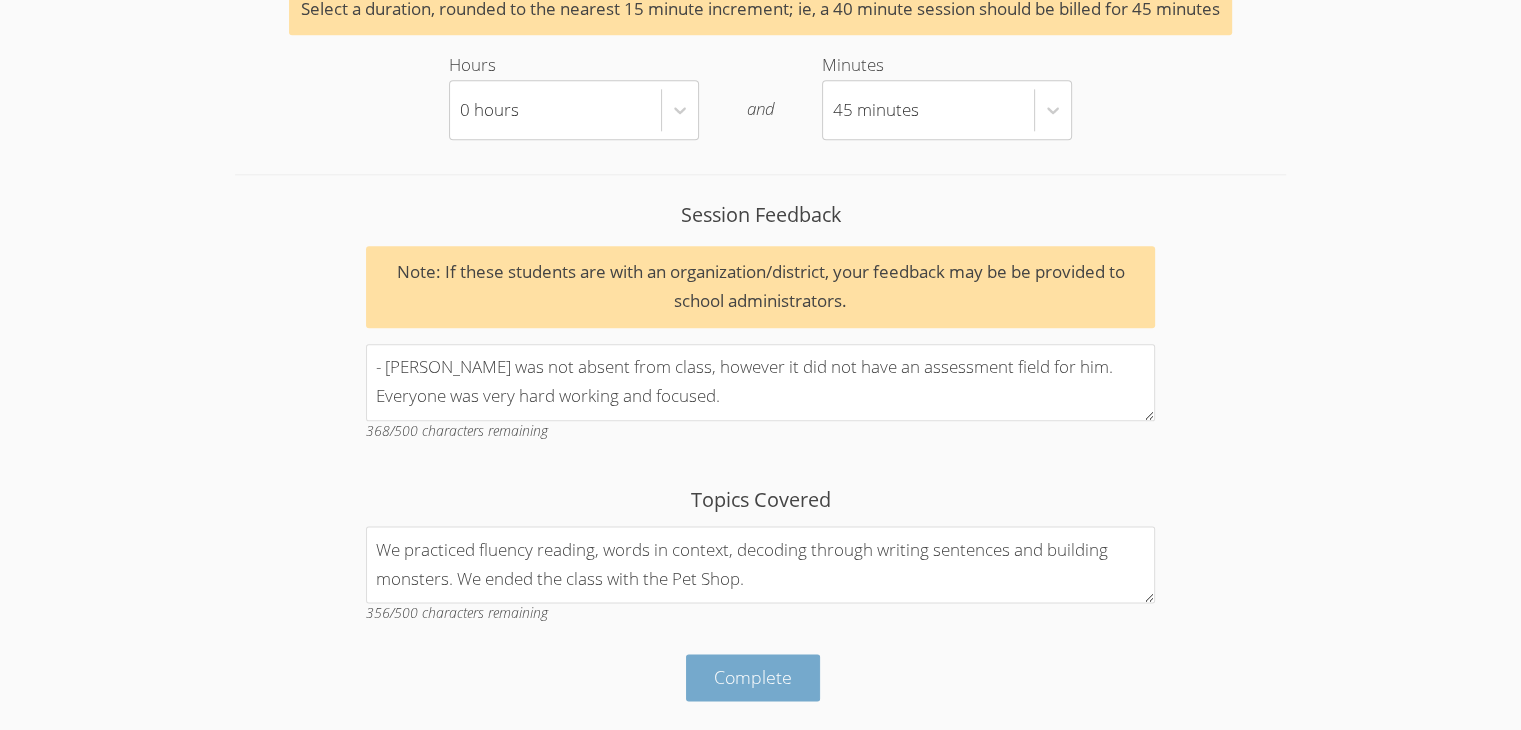 click on "Complete" at bounding box center (753, 677) 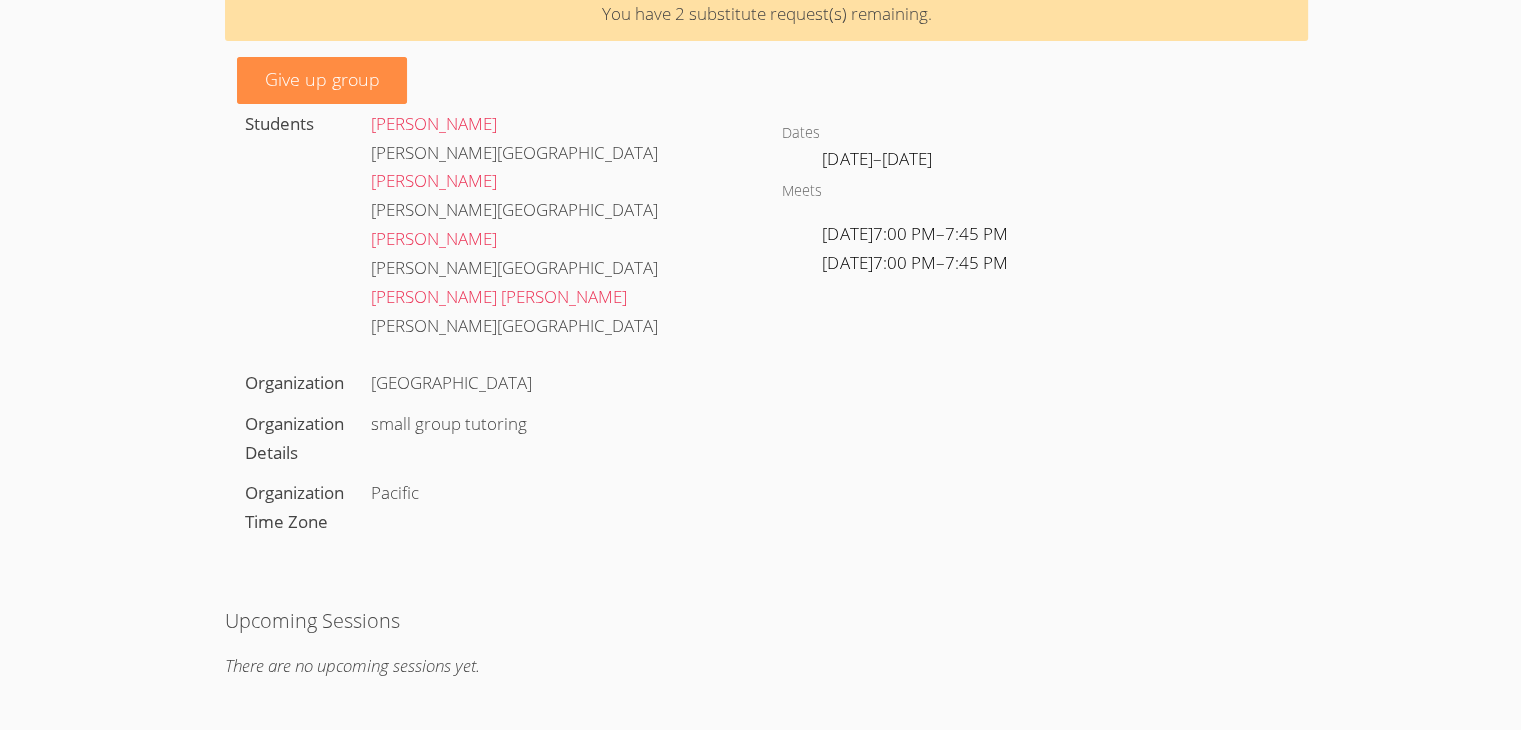 scroll, scrollTop: 0, scrollLeft: 0, axis: both 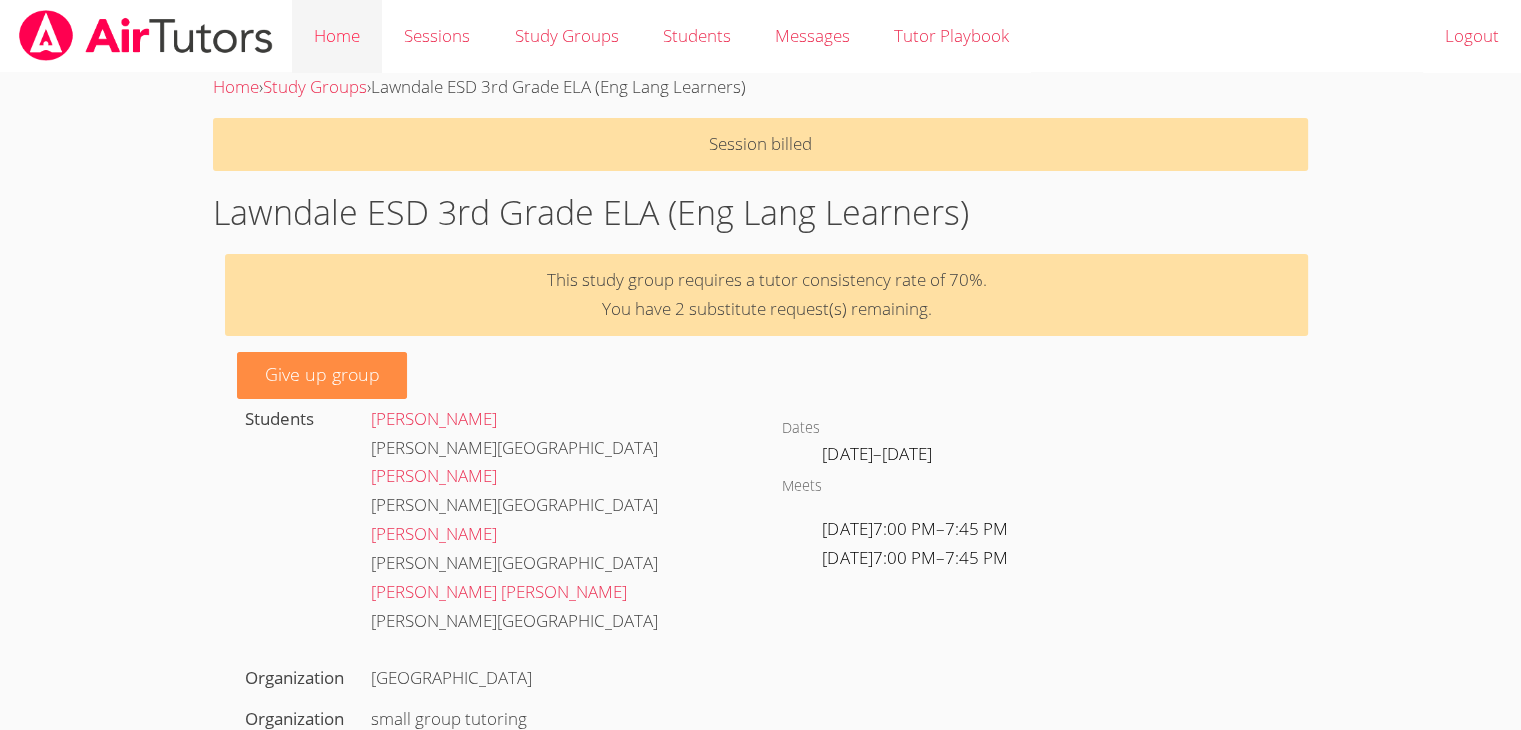 click on "Home" at bounding box center [337, 36] 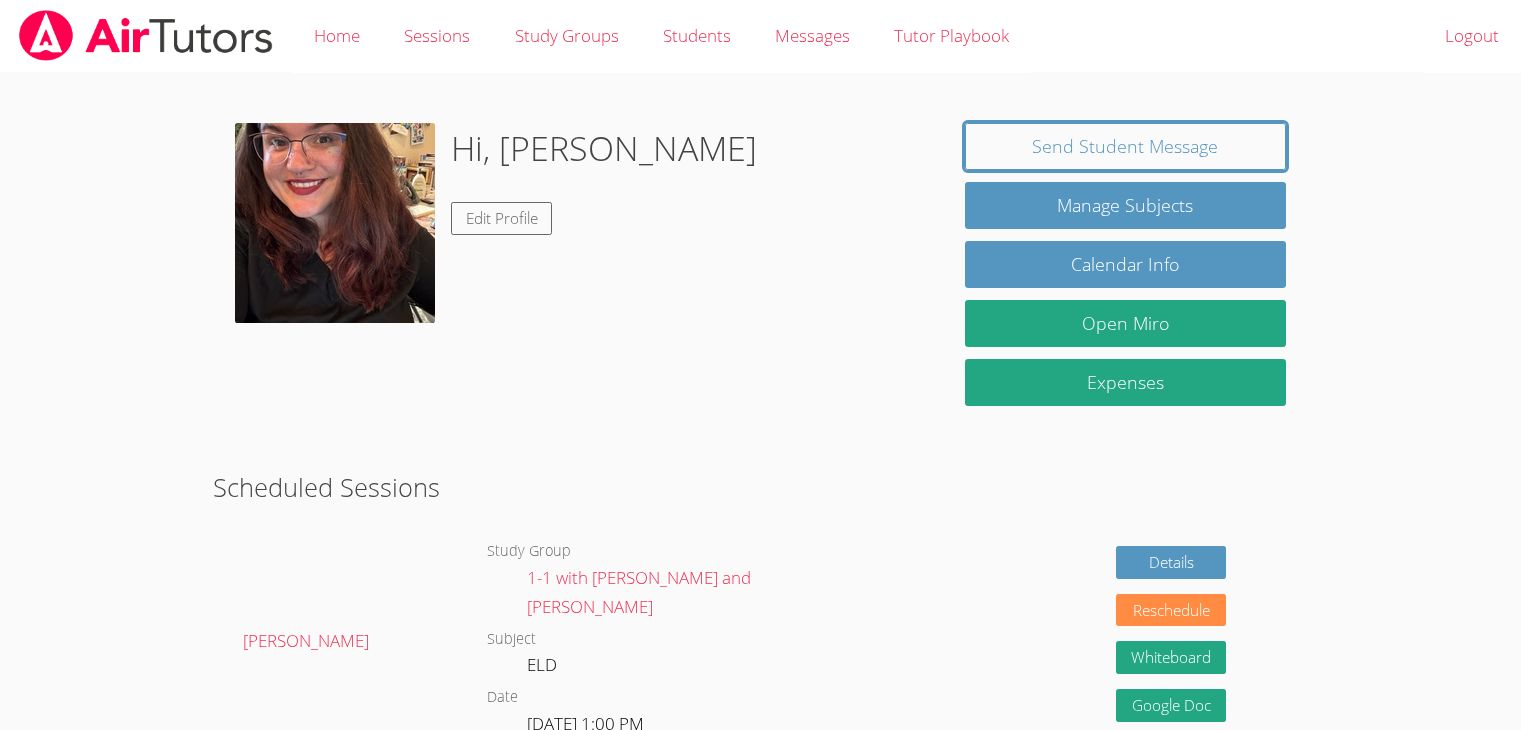 scroll, scrollTop: 0, scrollLeft: 0, axis: both 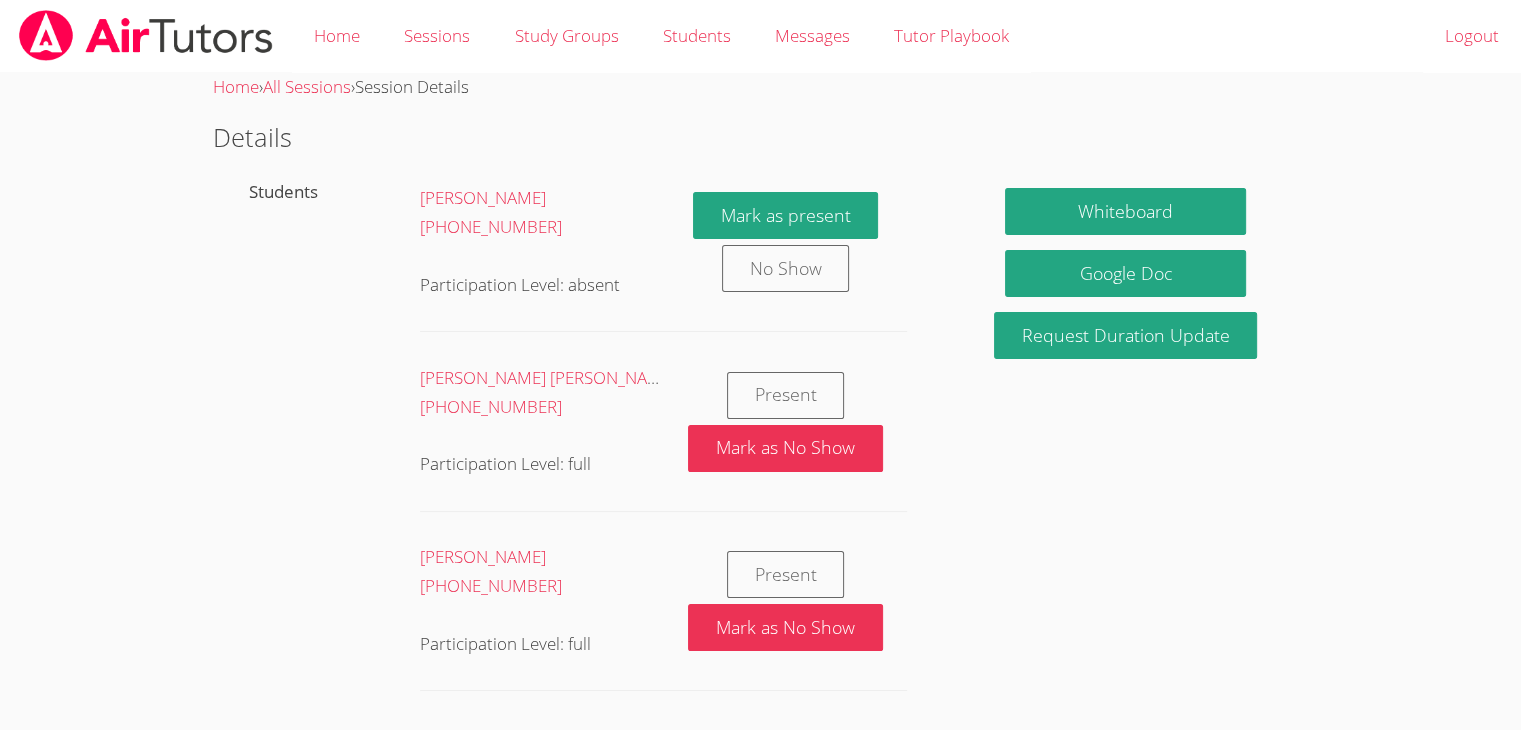 click on "Home" at bounding box center (337, 36) 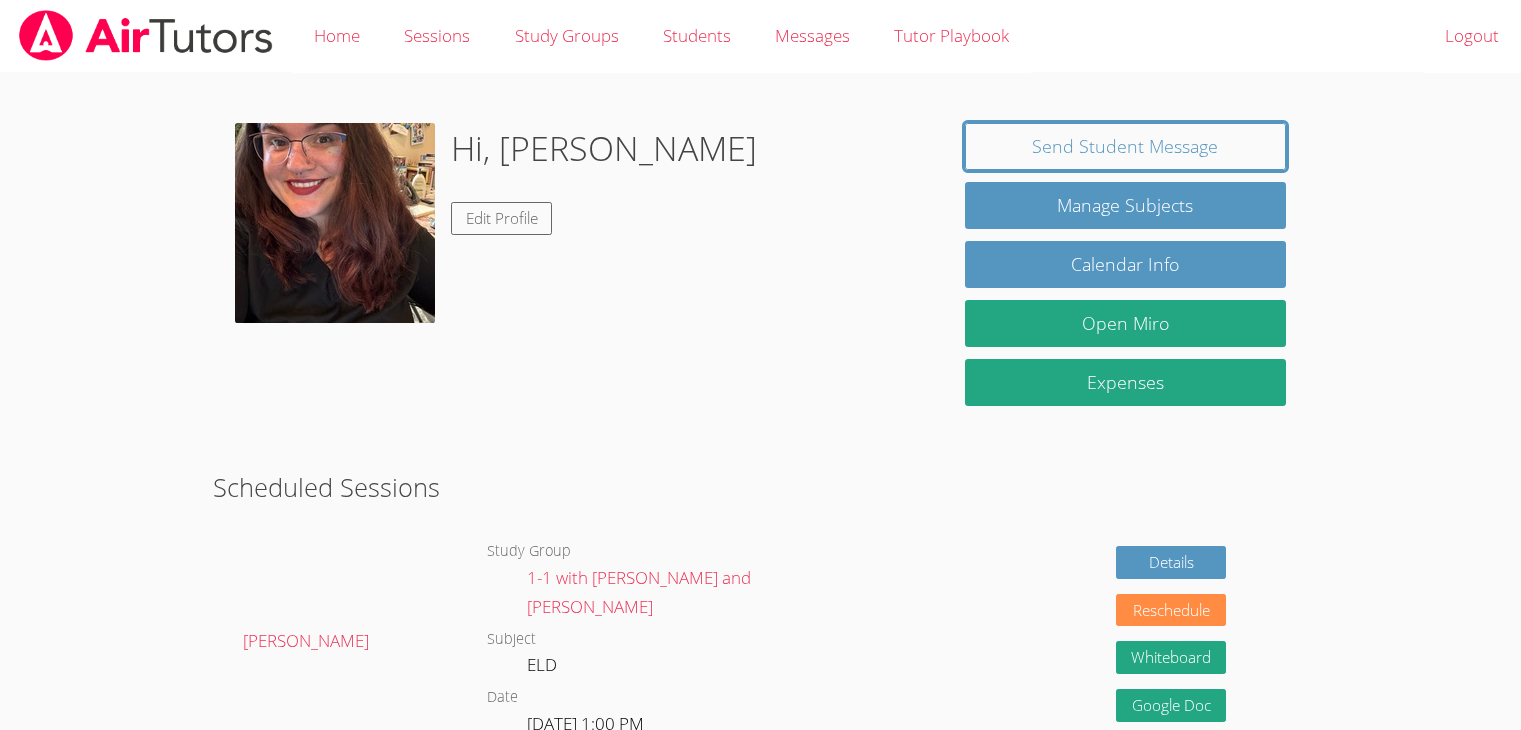 scroll, scrollTop: 0, scrollLeft: 0, axis: both 